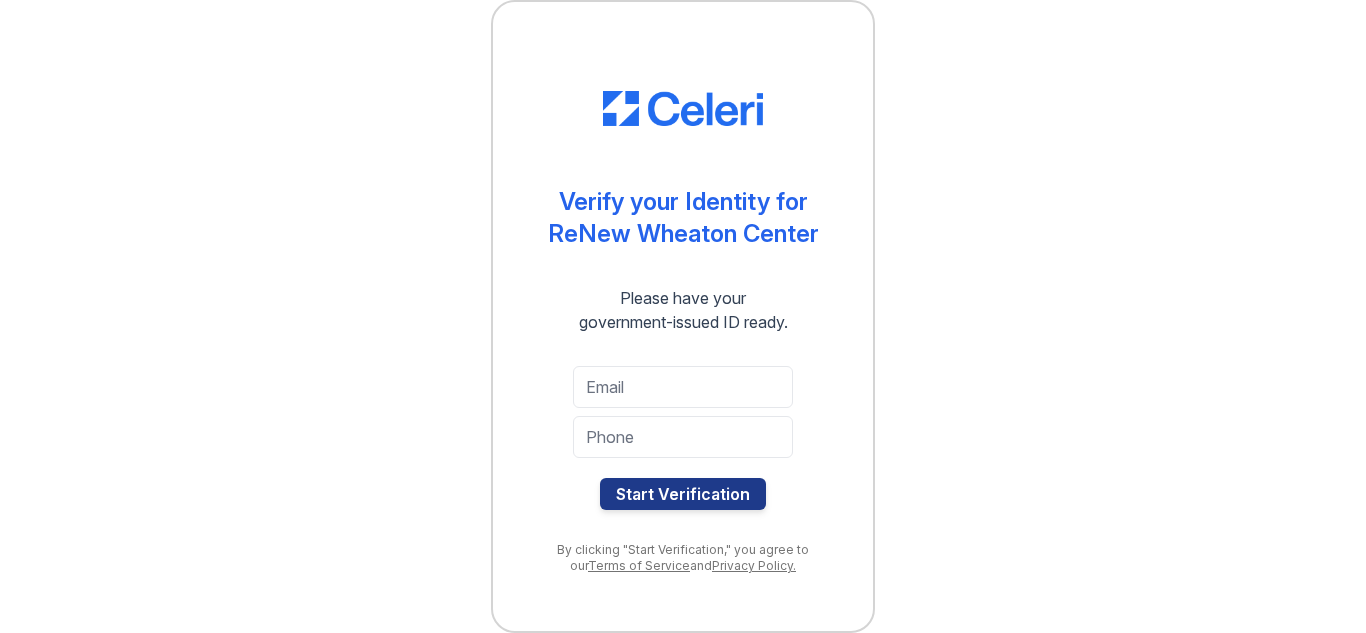 scroll, scrollTop: 0, scrollLeft: 0, axis: both 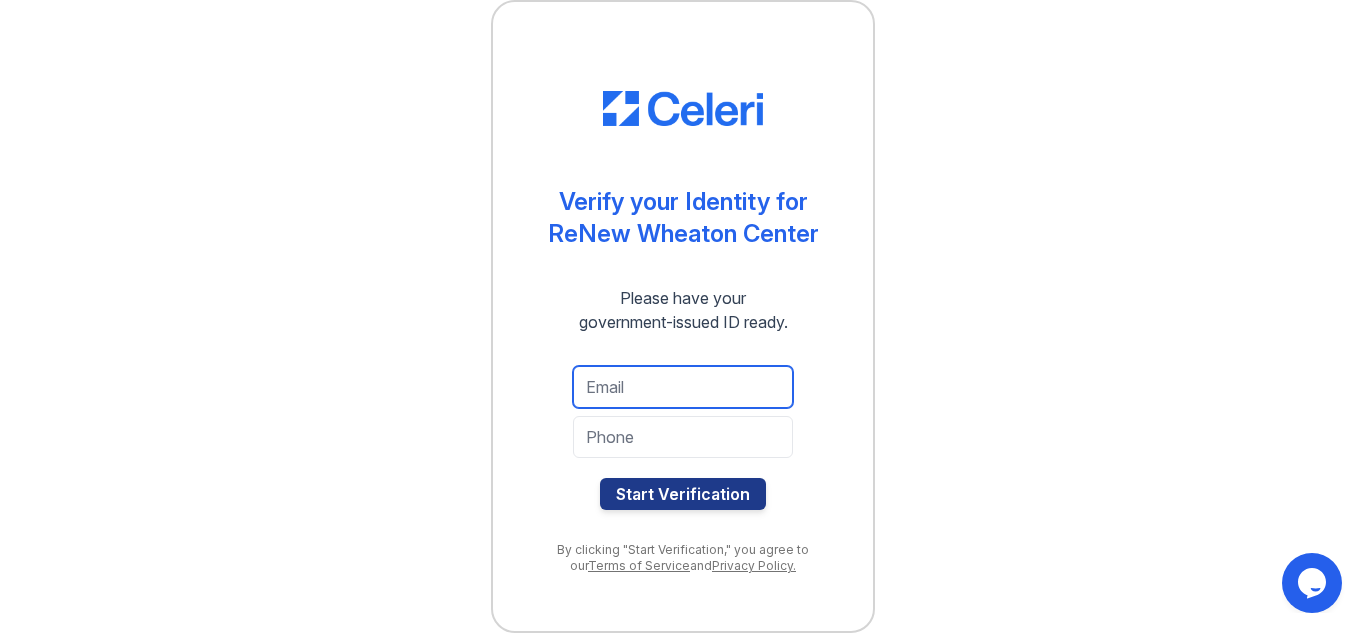 click at bounding box center [683, 387] 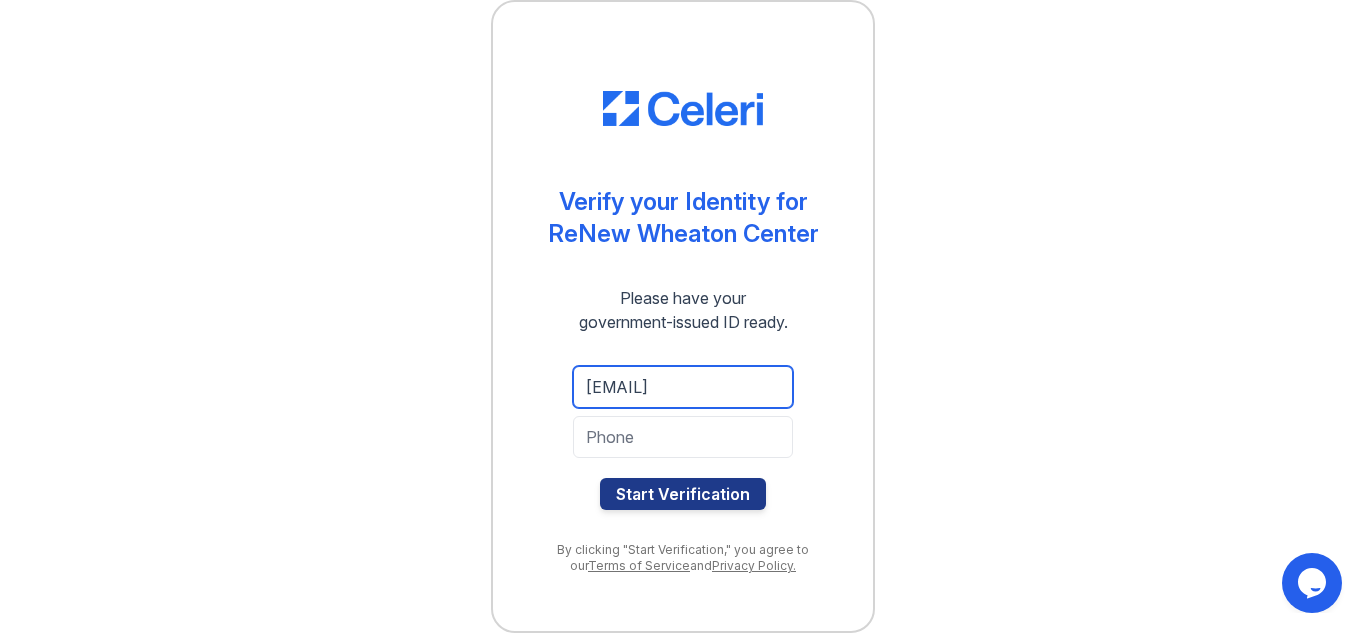 type on "[EMAIL]" 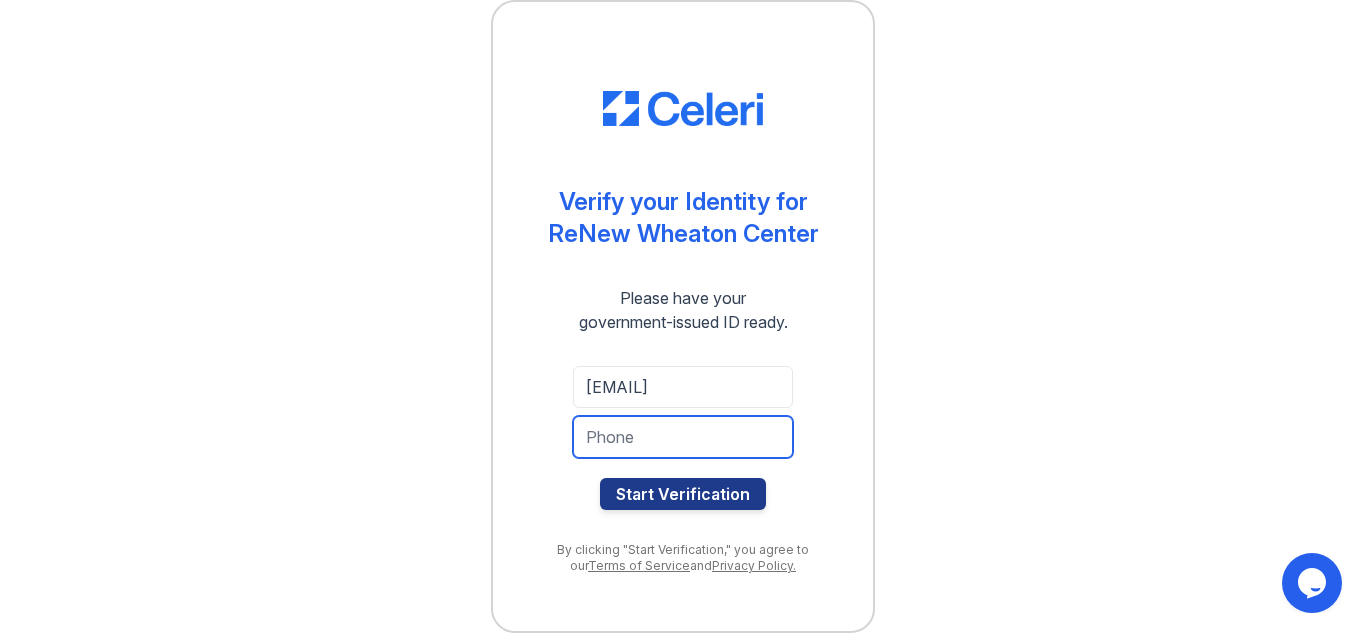 click at bounding box center [683, 437] 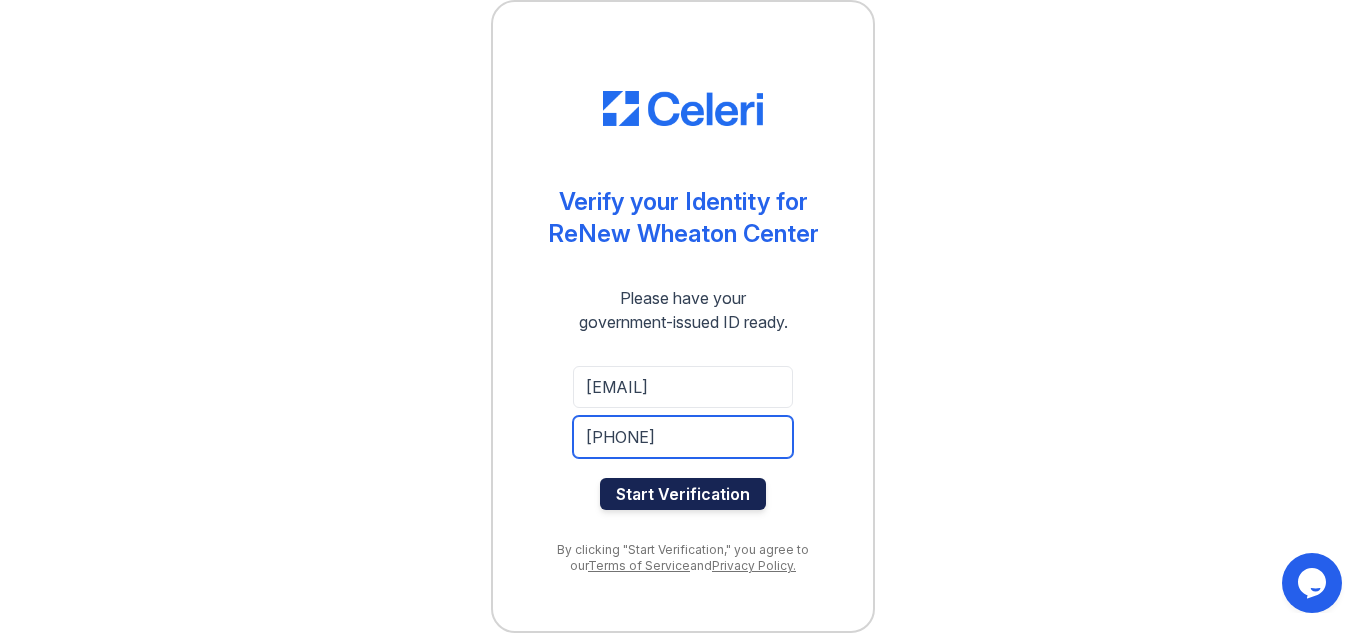 type on "[NUMBER]" 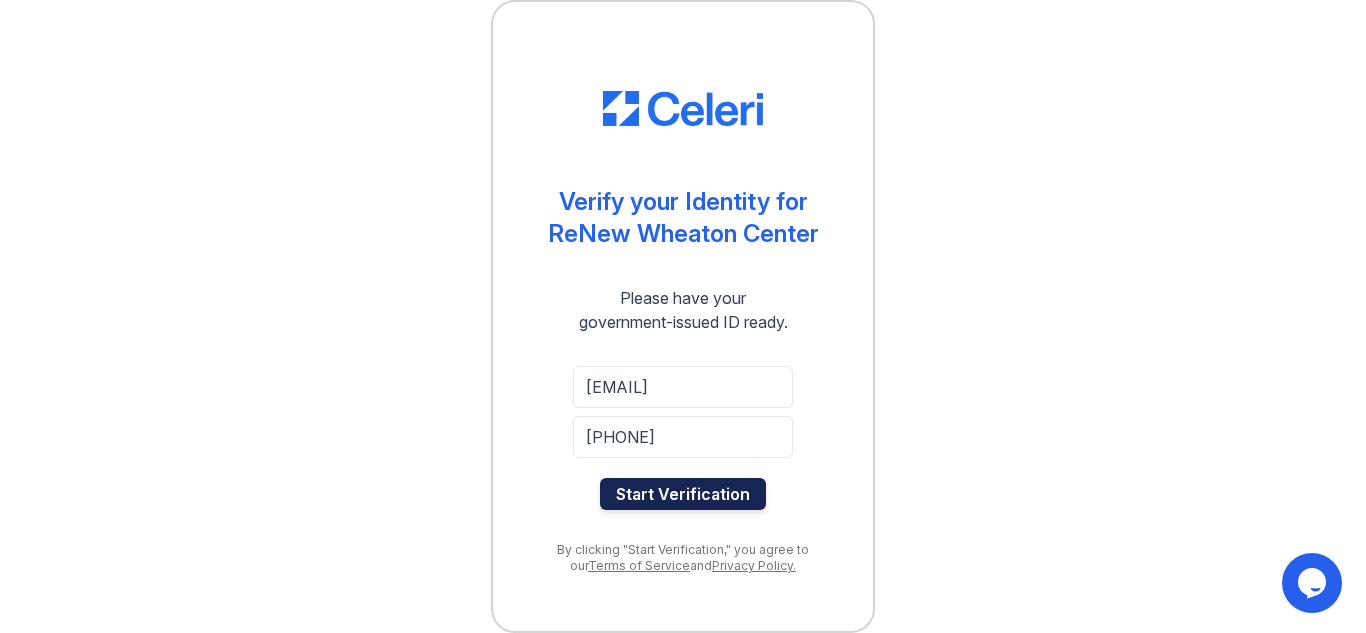 click on "Start Verification" at bounding box center (683, 494) 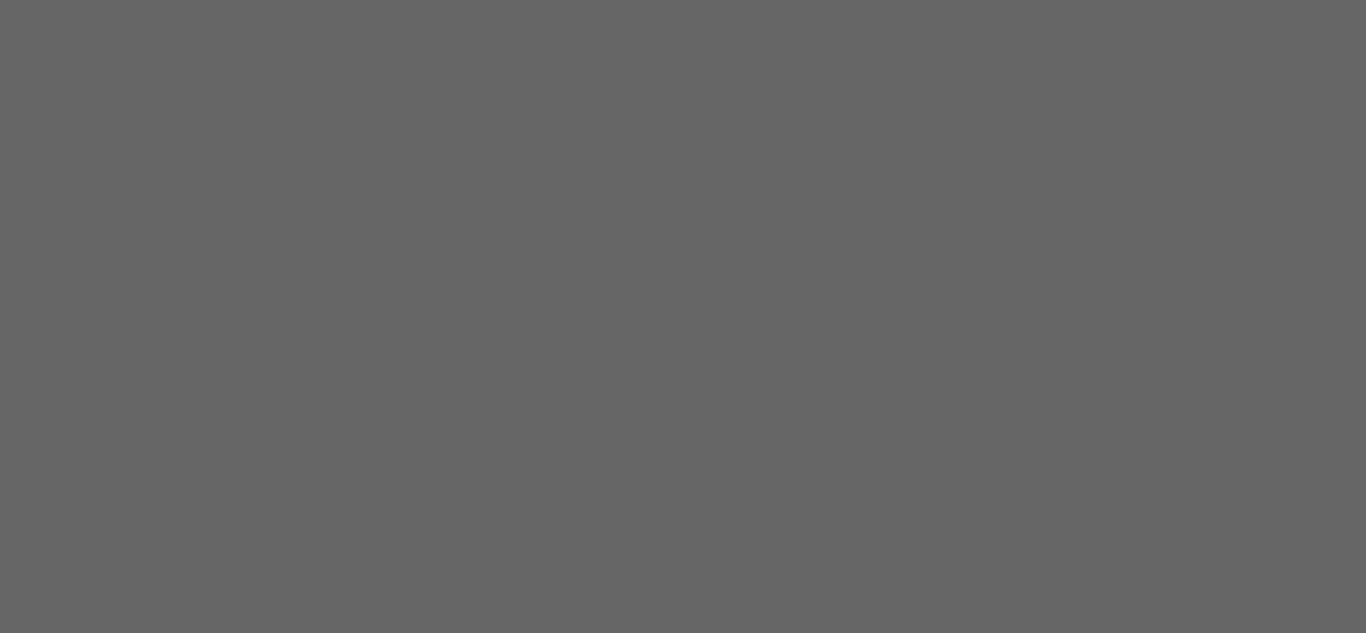 scroll, scrollTop: 0, scrollLeft: 0, axis: both 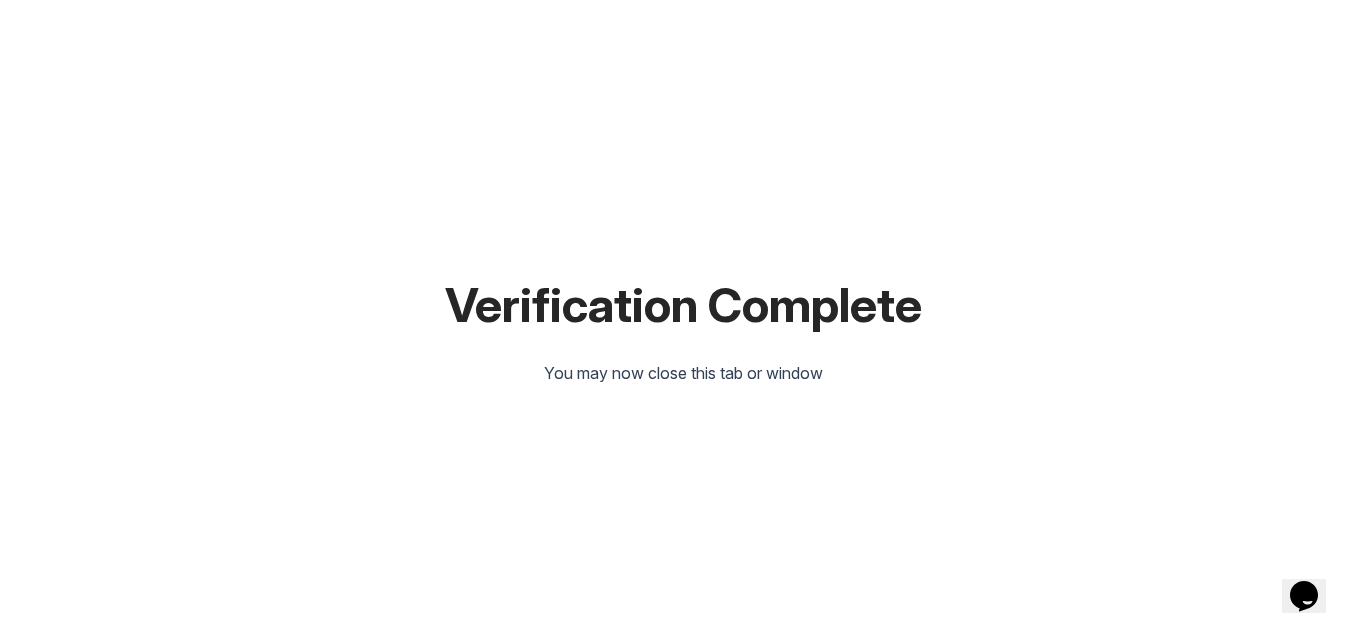 click on "Verification Complete
You may now close this tab or window" at bounding box center (683, 316) 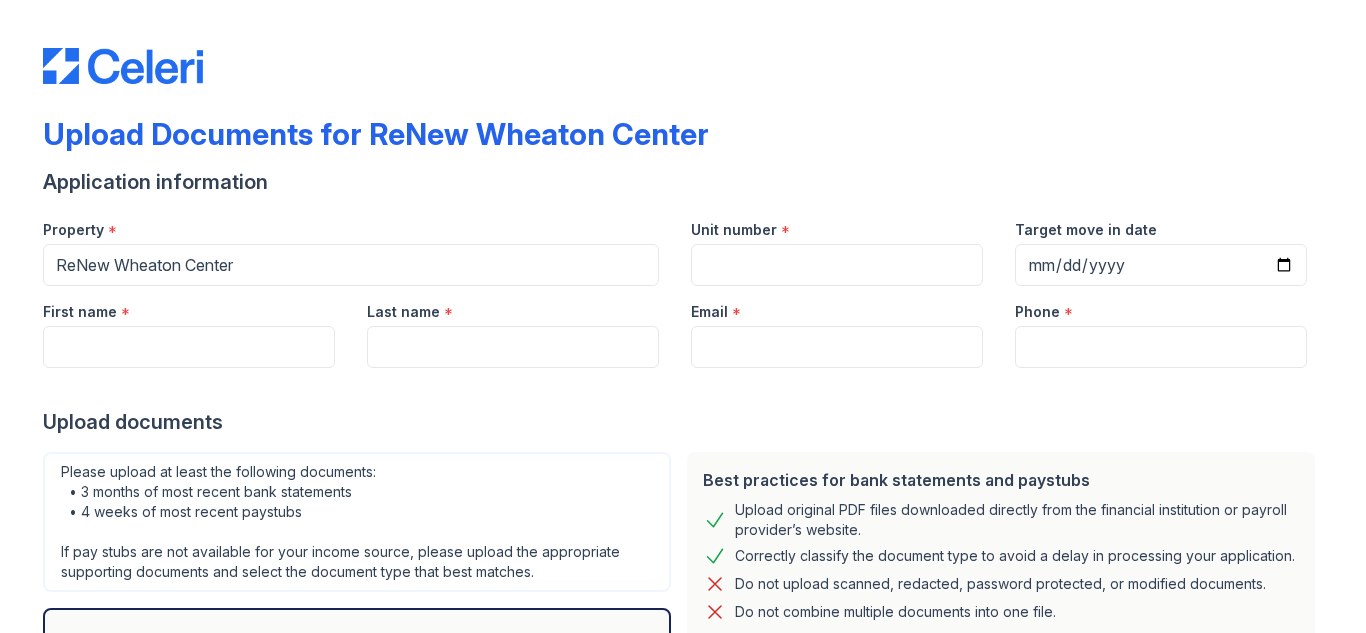 scroll, scrollTop: 0, scrollLeft: 0, axis: both 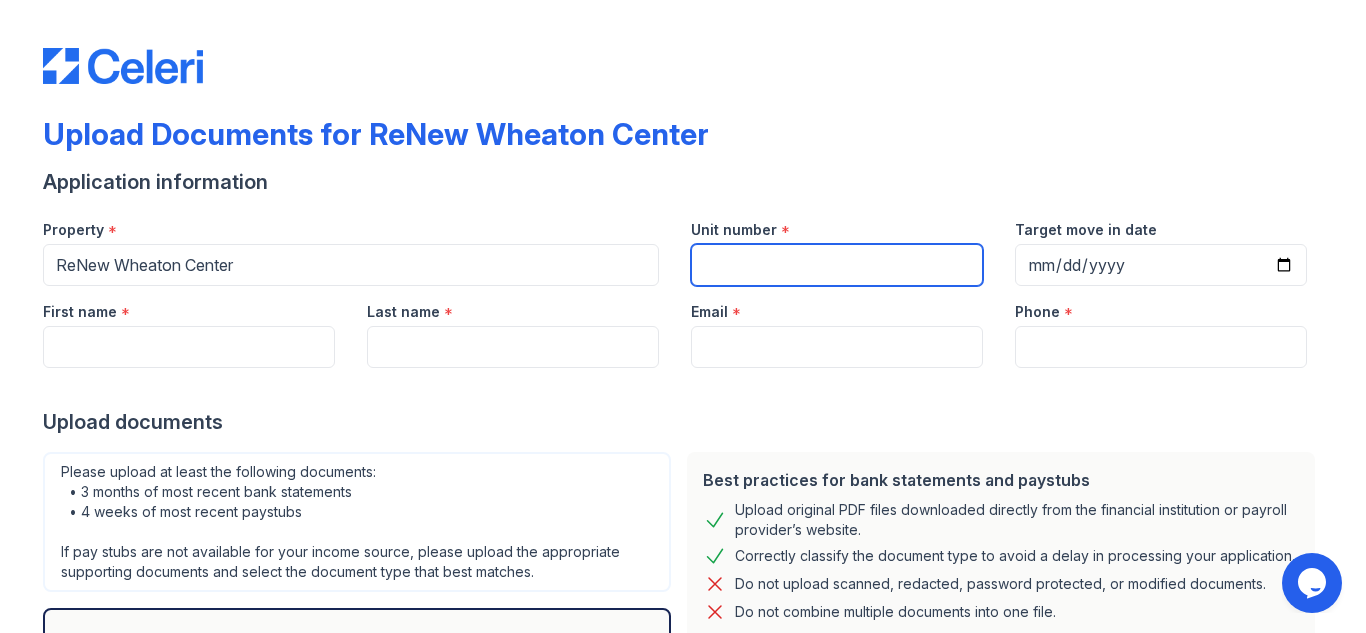 click on "Unit number" at bounding box center [837, 265] 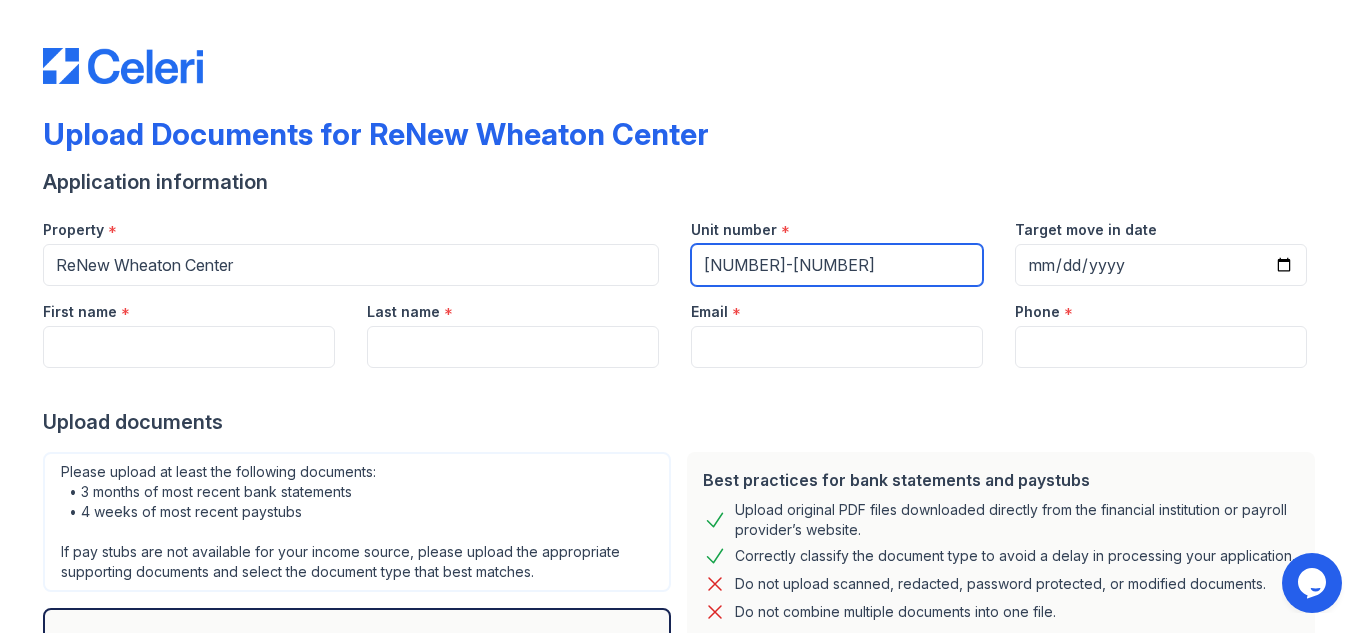 type on "[NUMBER]-[NUMBER]" 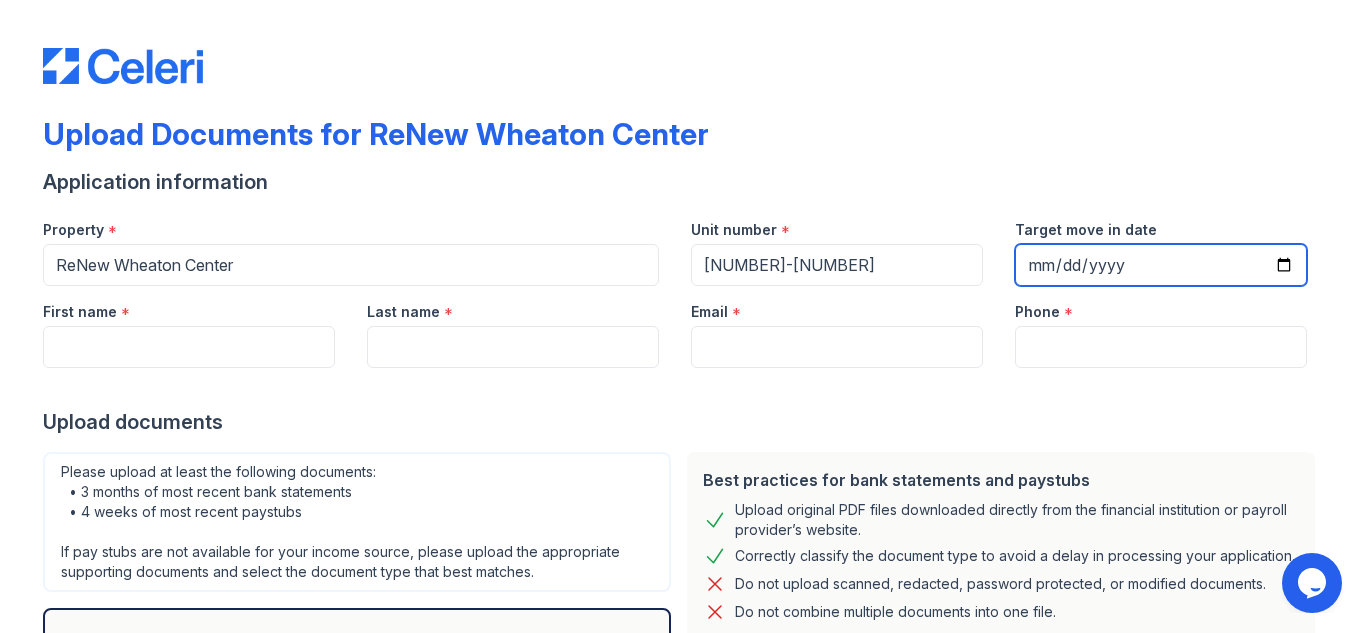 click on "Target move in date" at bounding box center [1161, 265] 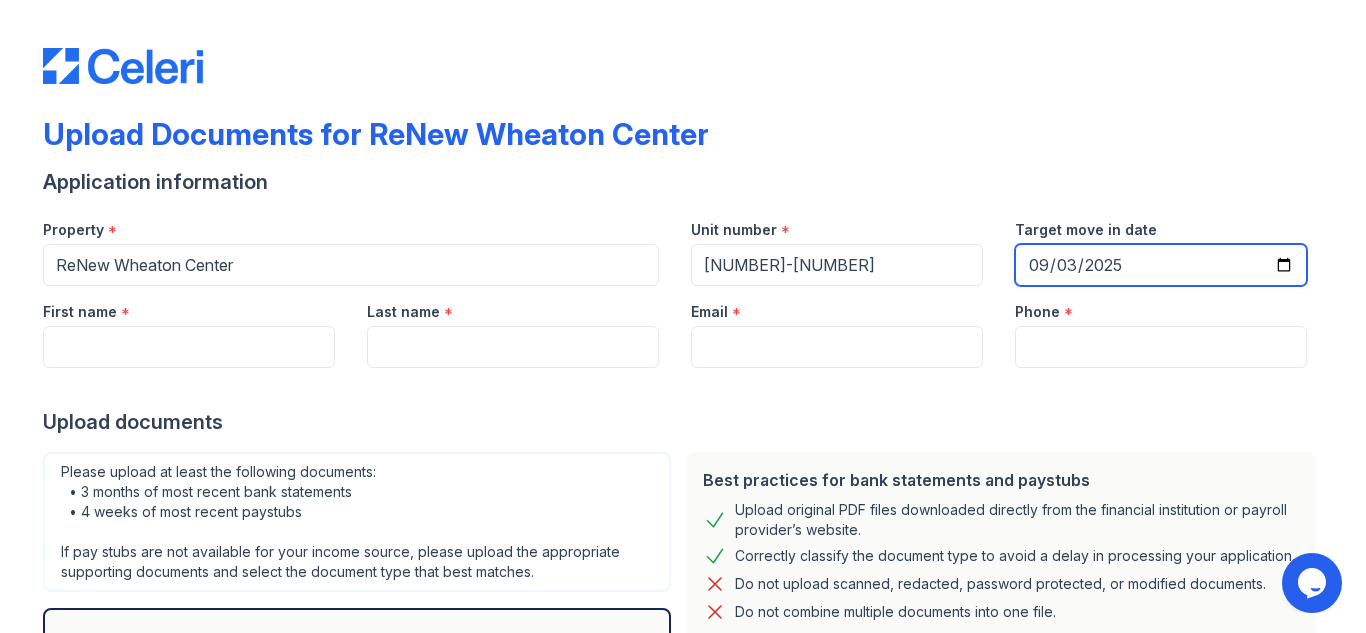 type on "2025-09-03" 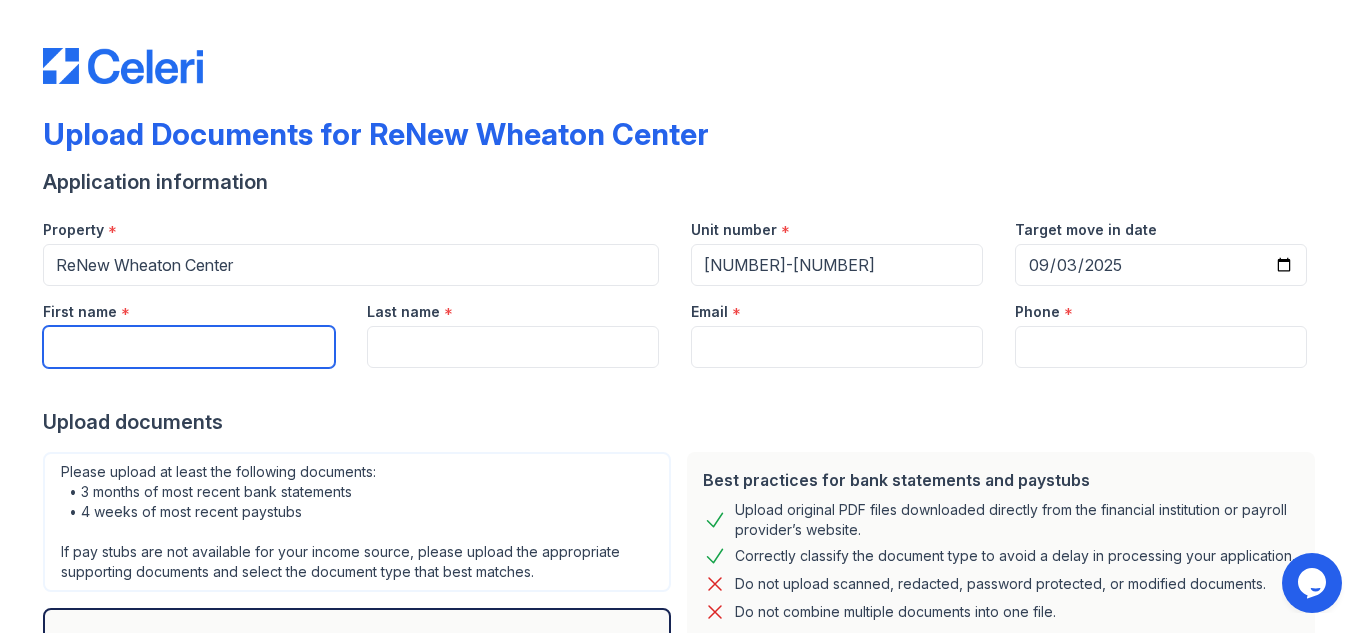 click on "First name" at bounding box center [189, 347] 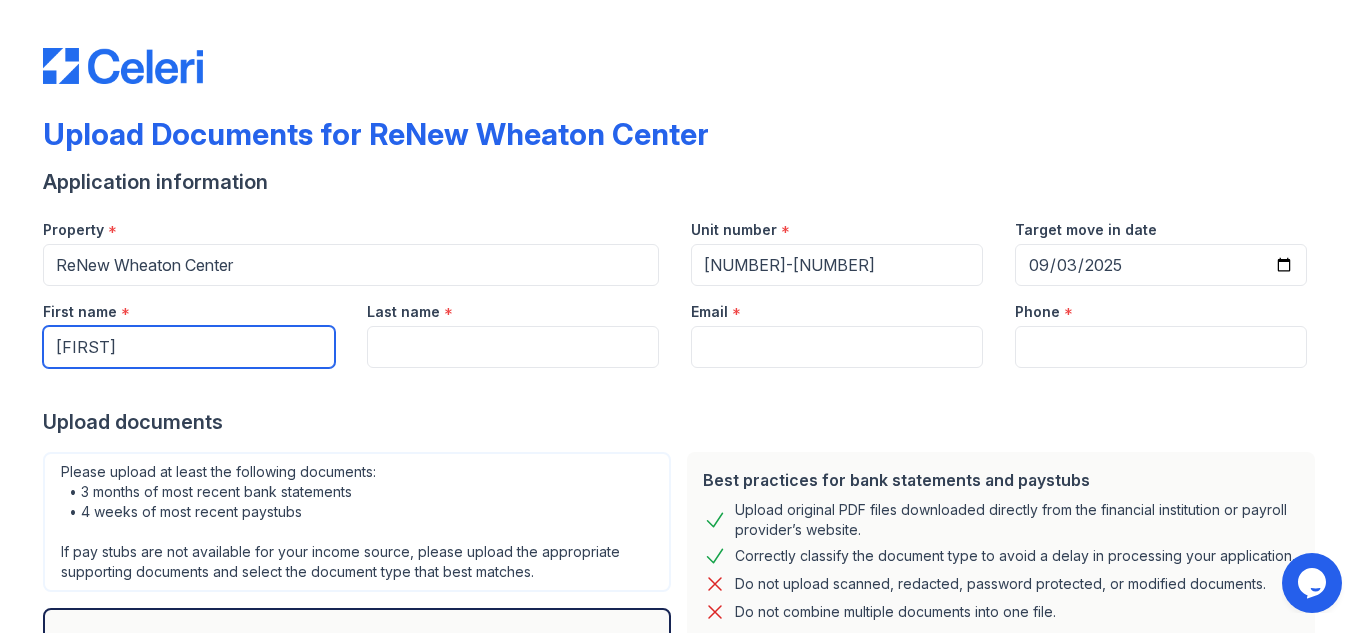 type on "[FIRST]" 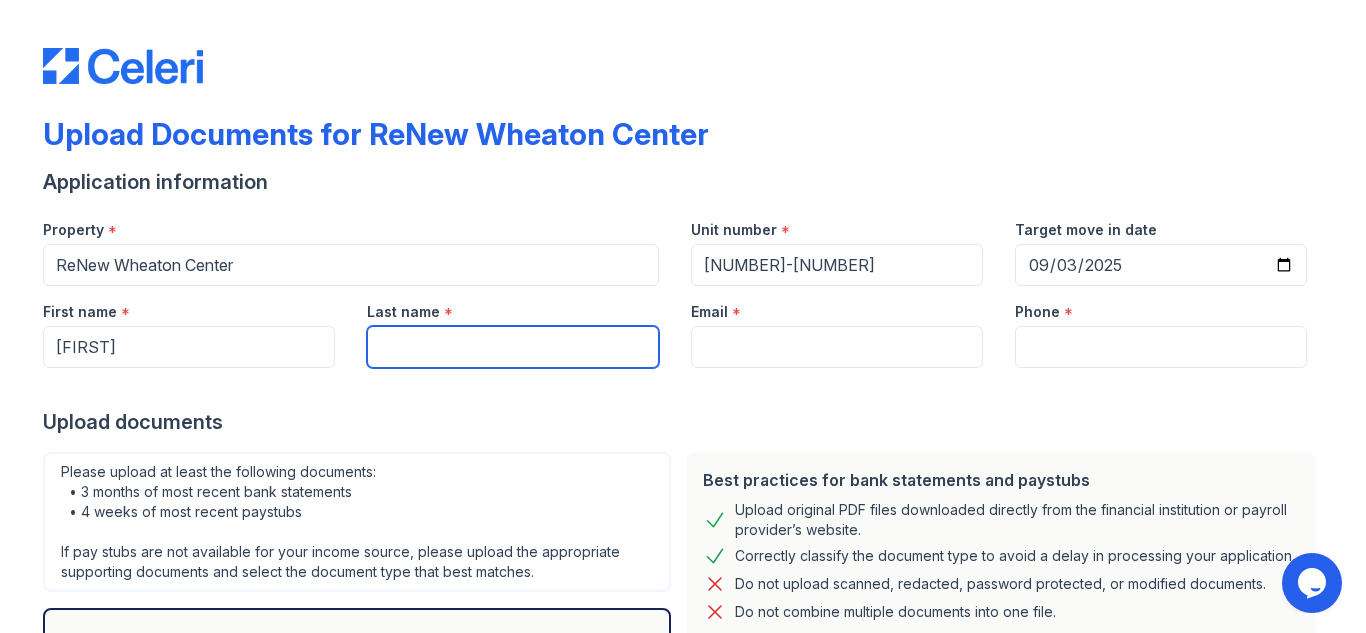 click on "Last name" at bounding box center (513, 347) 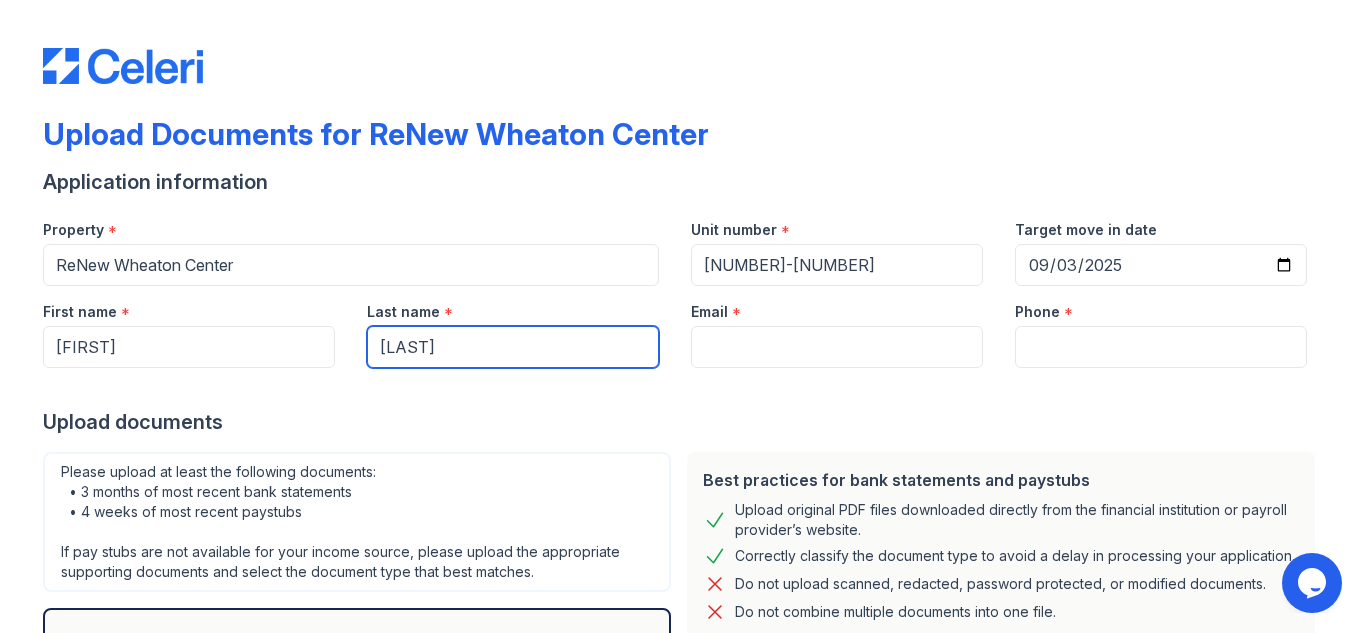 type on "[LAST]" 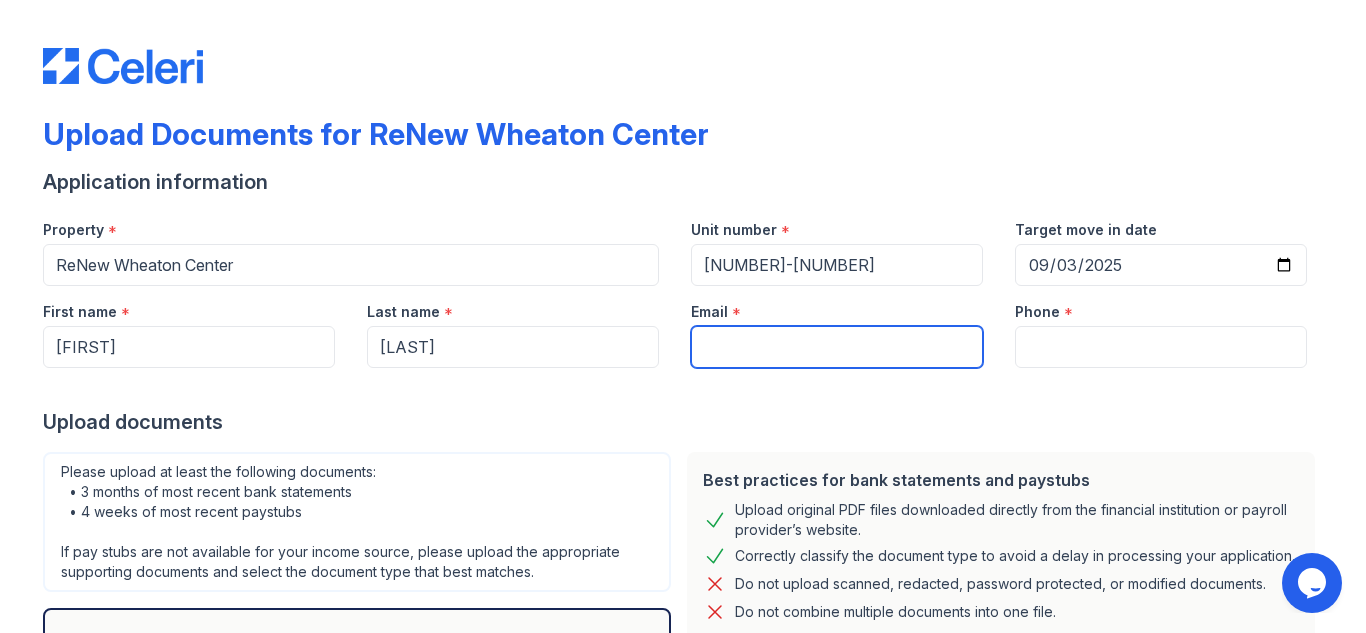 click on "Email" at bounding box center (837, 347) 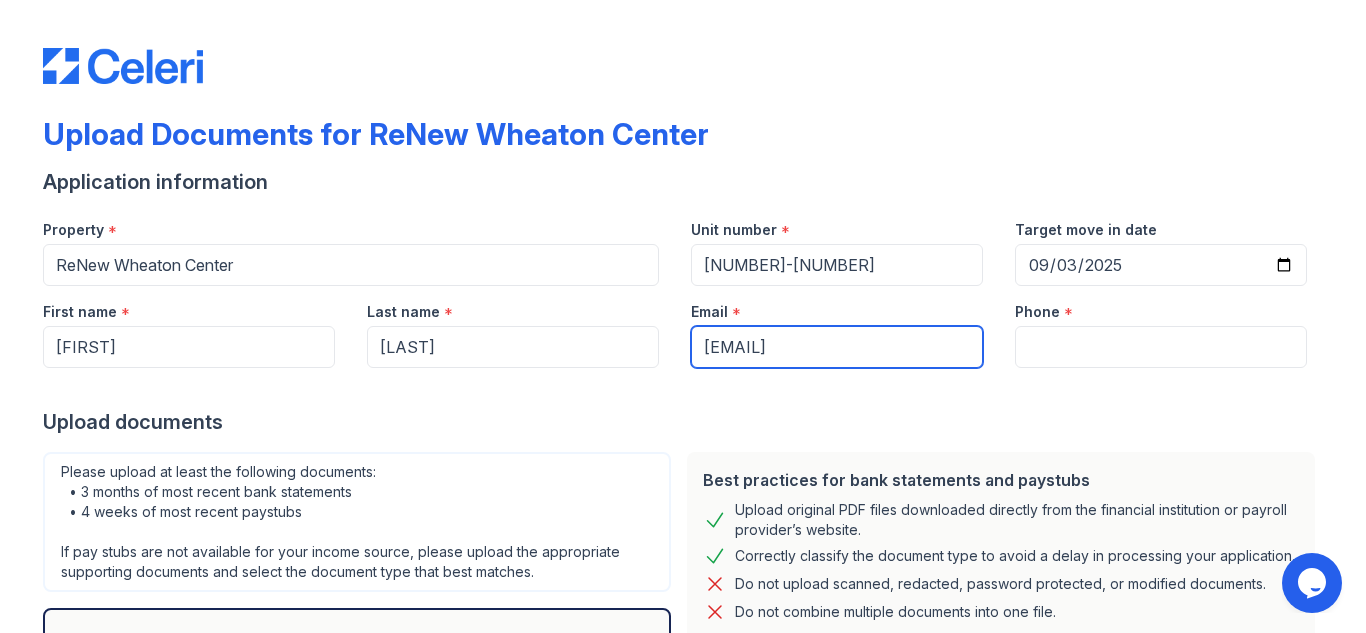 type on "[EMAIL]" 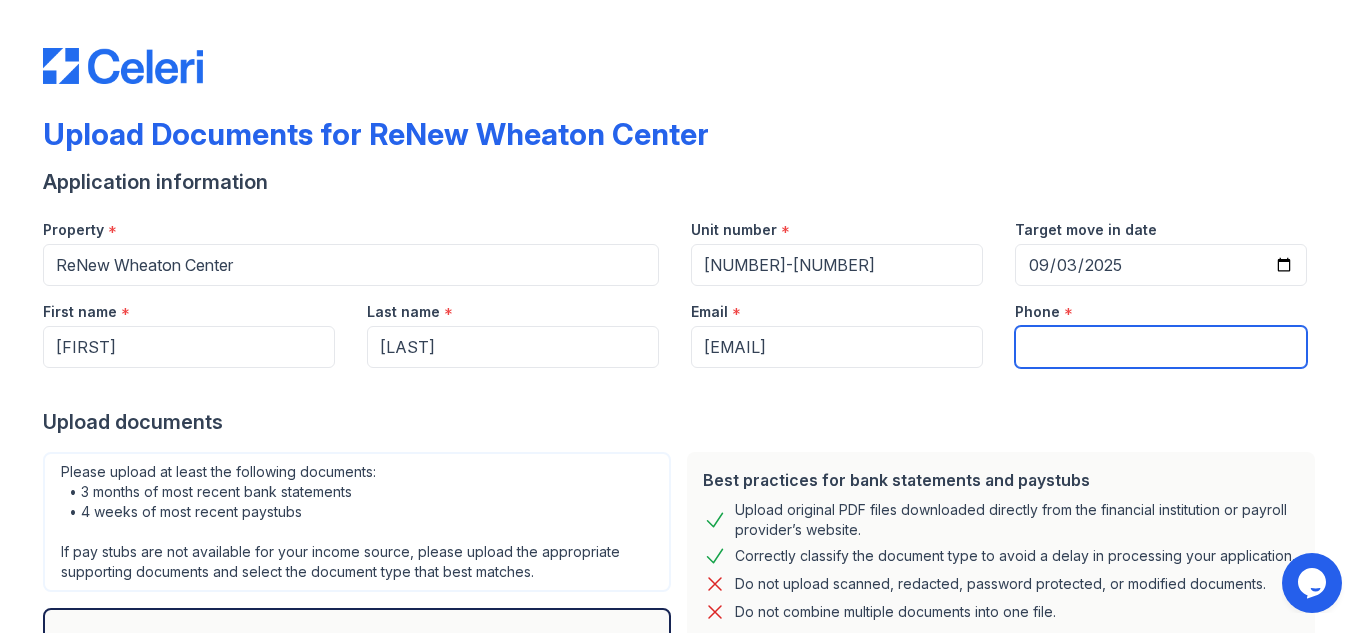 click on "Phone" at bounding box center (1161, 347) 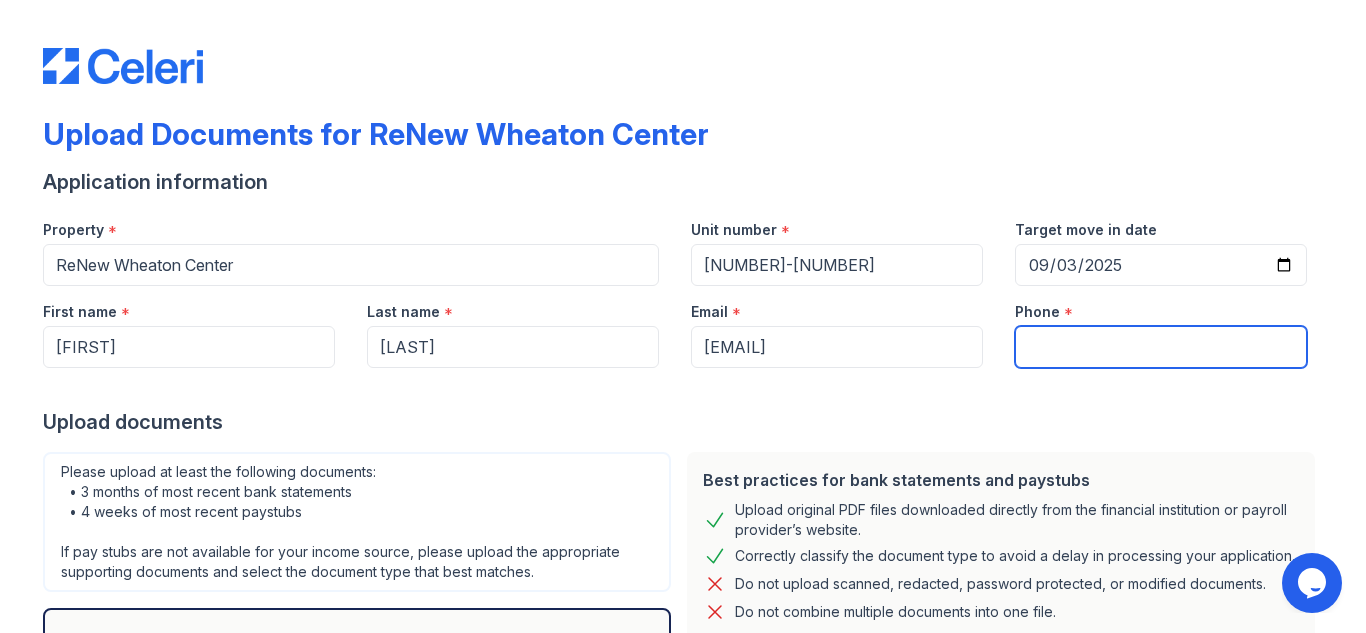 type on "^" 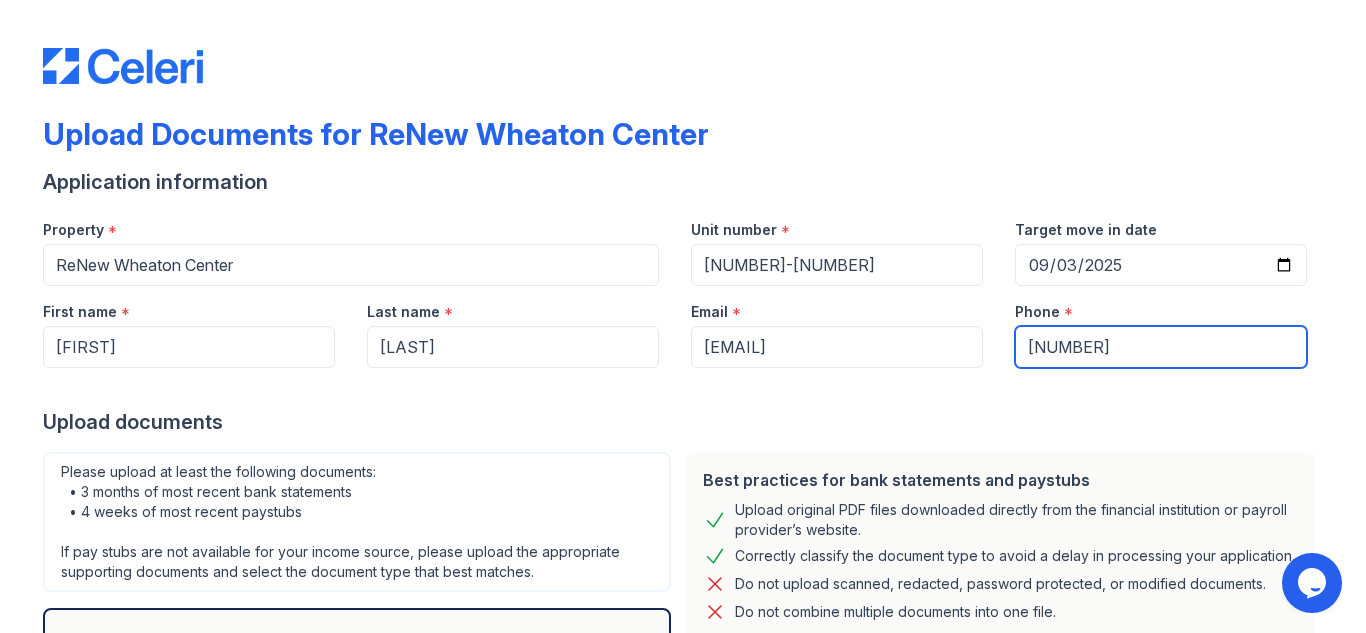 type on "[NUMBER]" 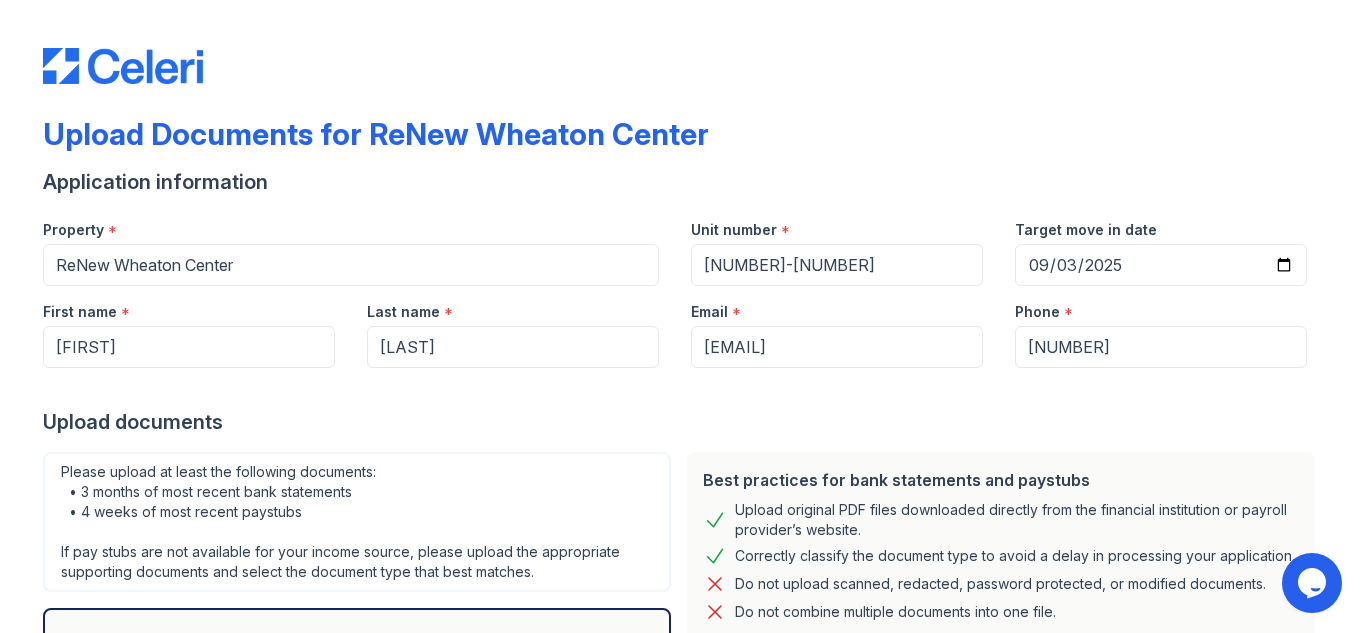 click at bounding box center [683, 388] 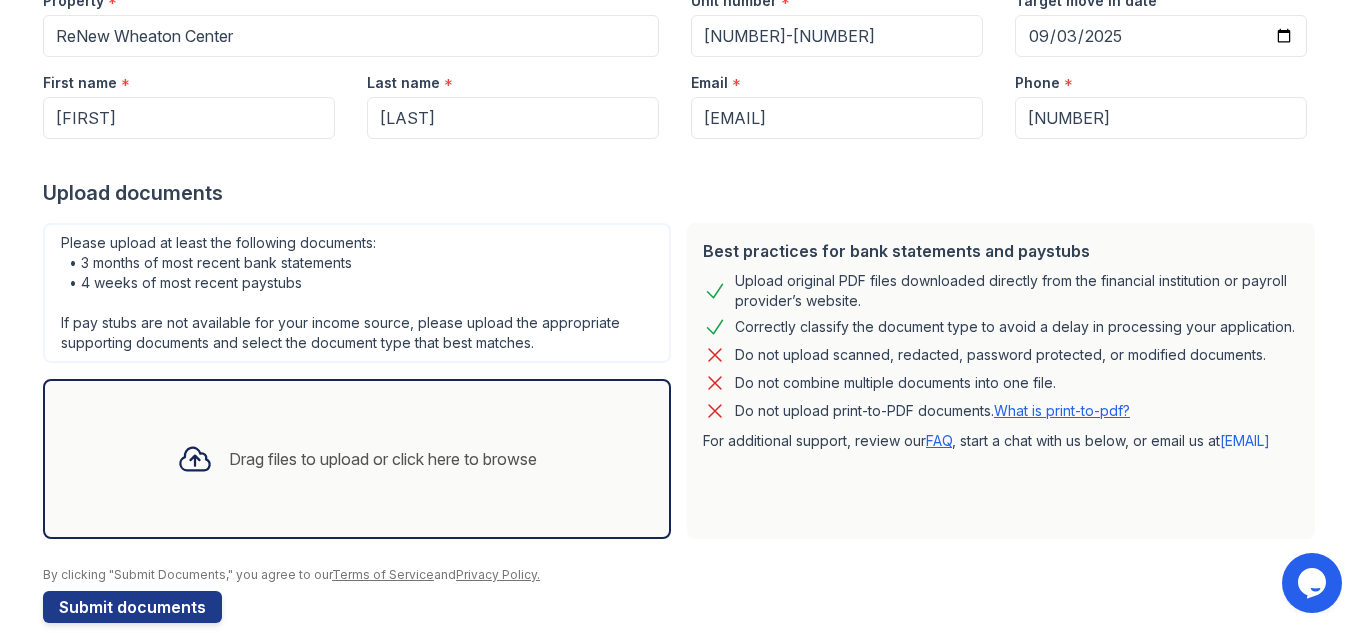 scroll, scrollTop: 259, scrollLeft: 0, axis: vertical 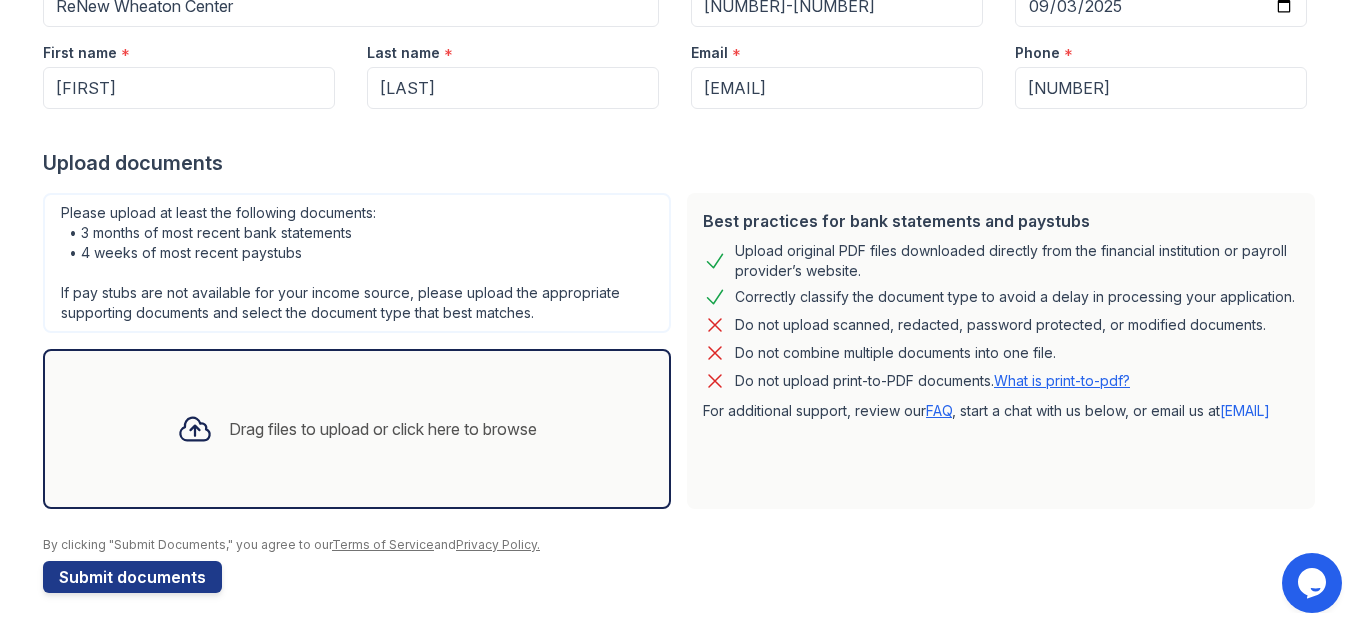 click on "Drag files to upload or click here to browse" at bounding box center [383, 429] 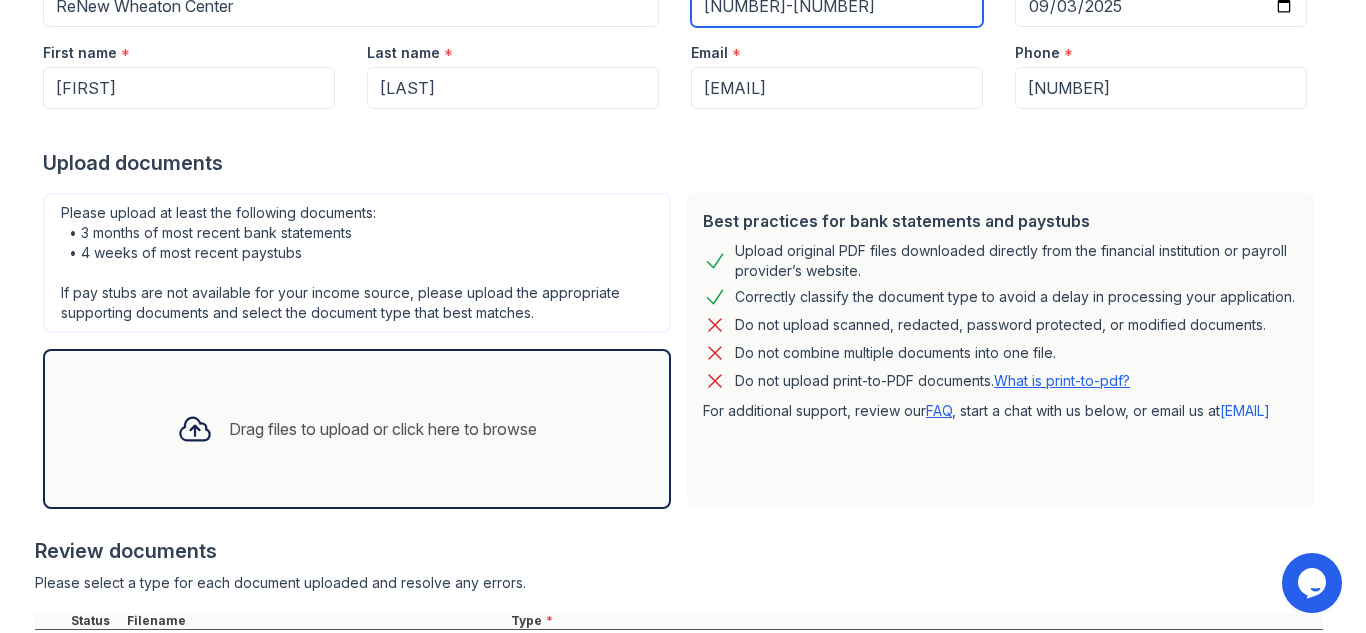 click on "[NUMBER]-[NUMBER]" at bounding box center (837, 6) 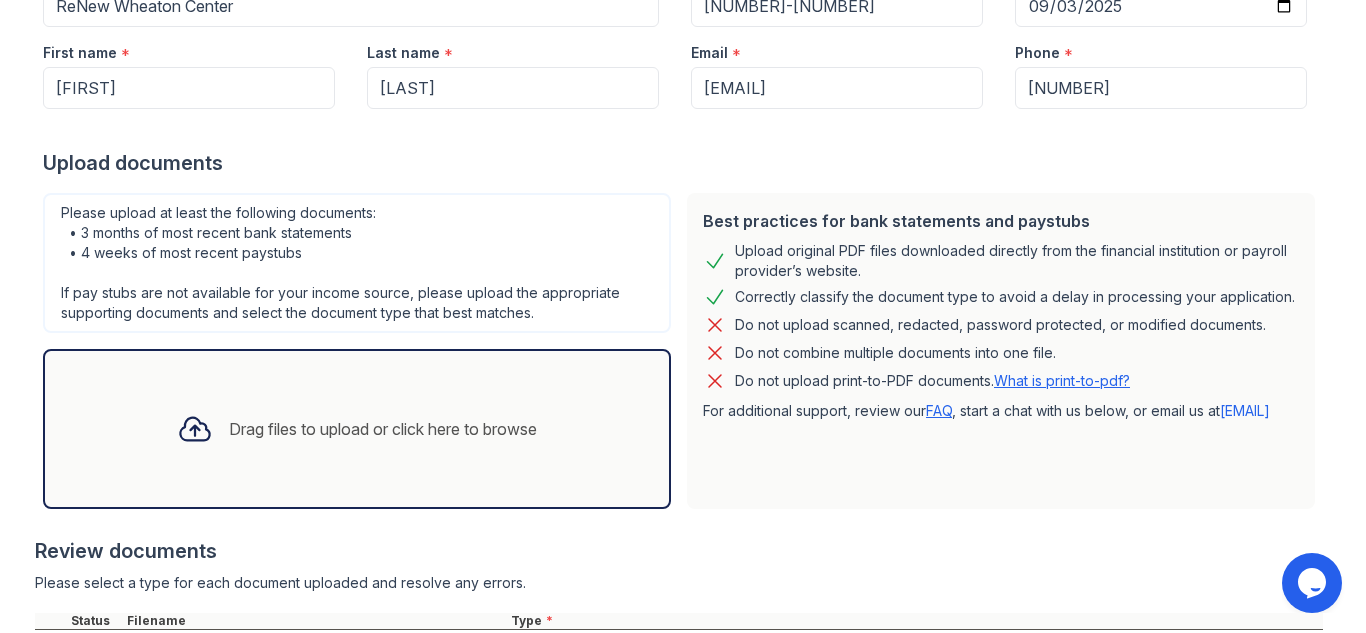click on "Email
*" at bounding box center (837, 47) 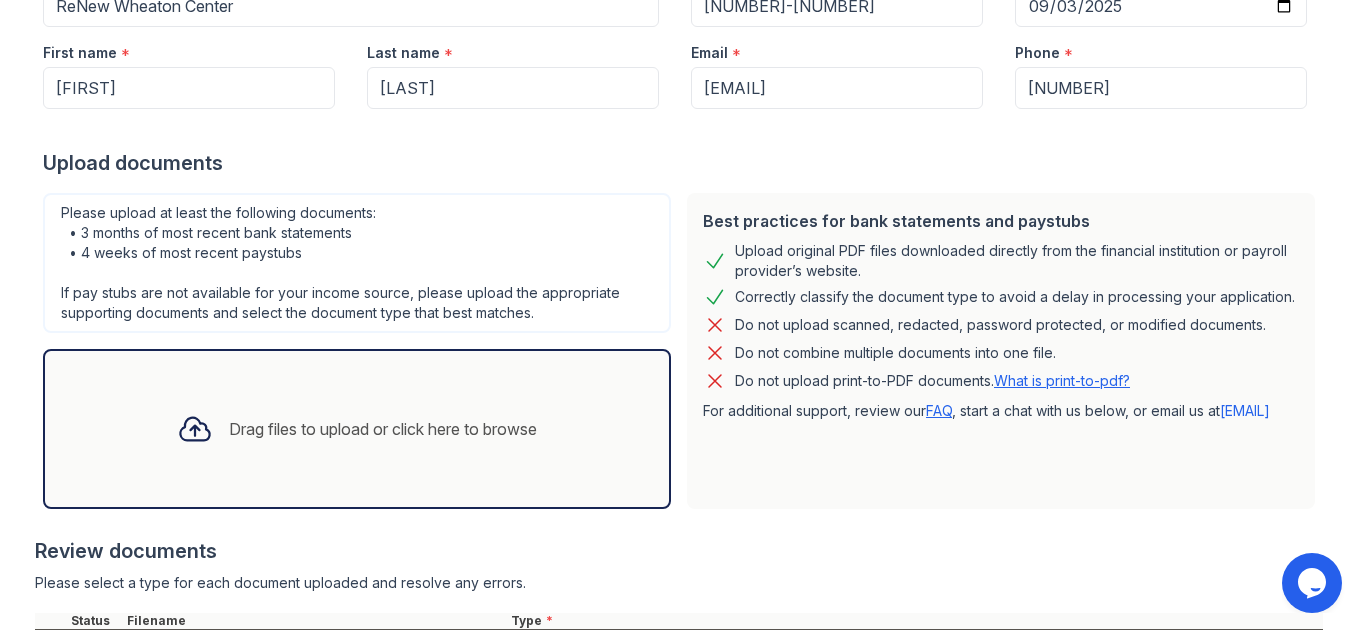 click on "Best practices for bank statements and paystubs
Upload original PDF files downloaded directly from the financial institution or payroll provider’s website.
Correctly classify the document type to avoid a delay in processing your application.
Do not upload scanned, redacted, password protected, or modified documents.
Do not combine multiple documents into one file.
Do not upload print-to-PDF documents.
What is print-to-pdf?
For additional support, review our
FAQ ,
start a chat with us below, or email us at
support@getceleri.com" at bounding box center (1001, 351) 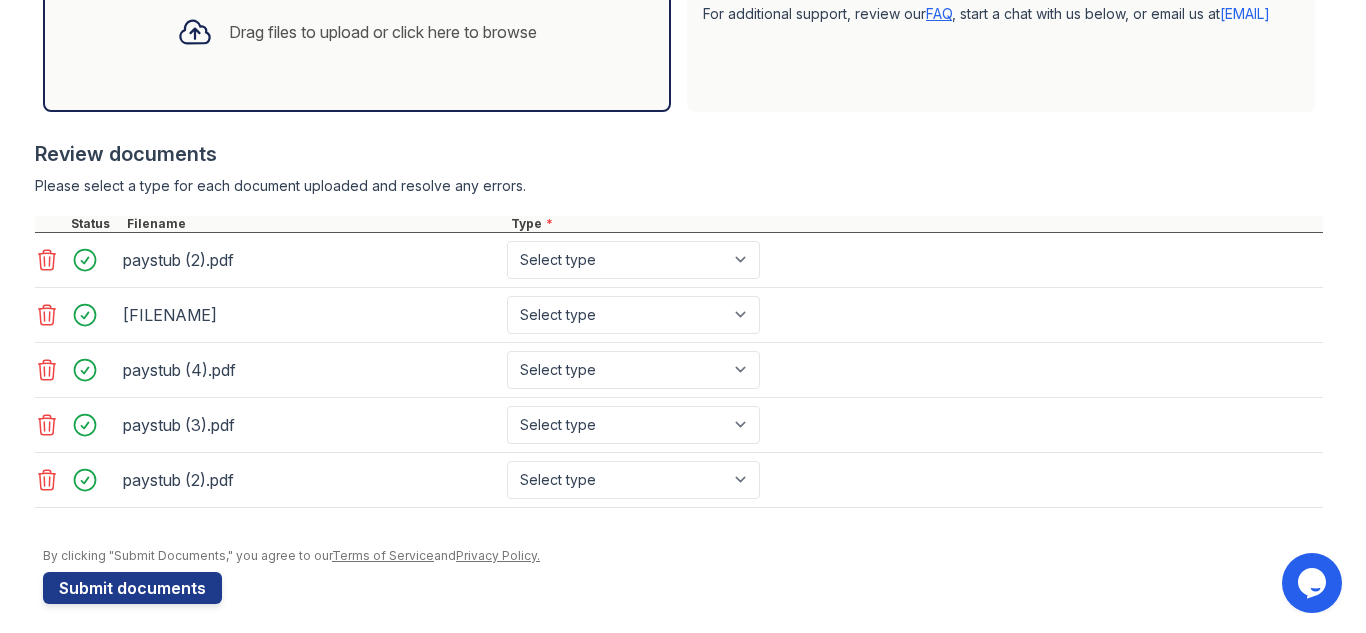 scroll, scrollTop: 659, scrollLeft: 0, axis: vertical 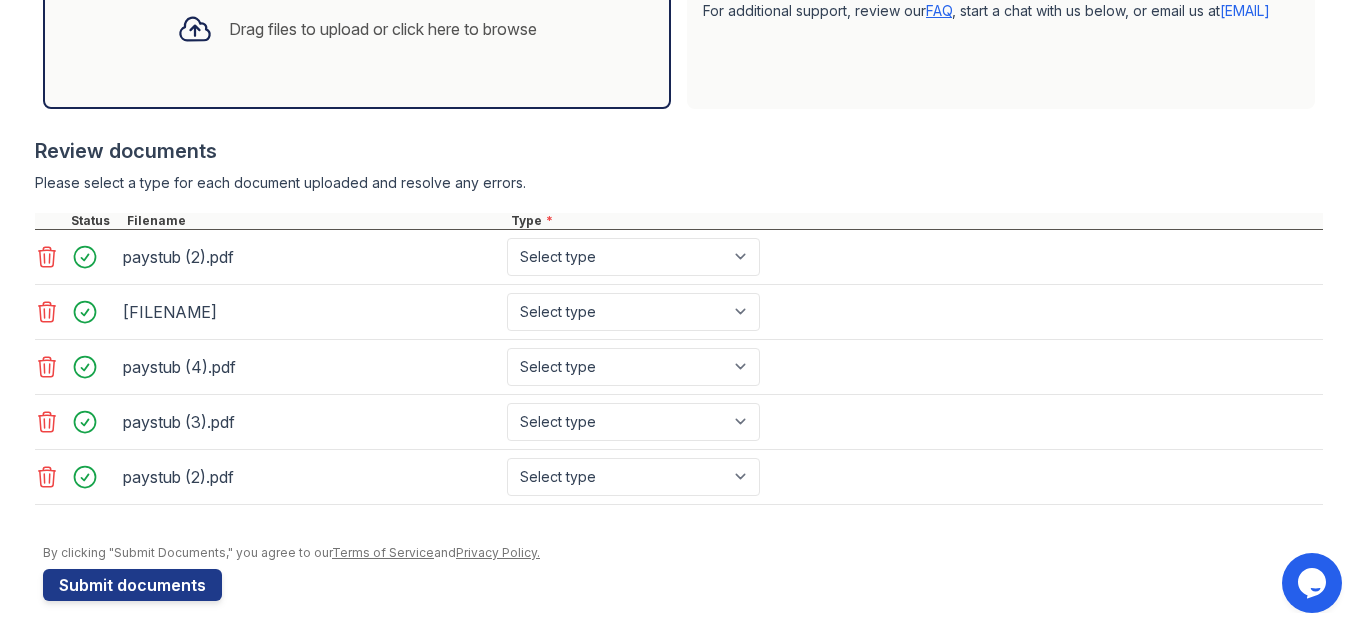 click 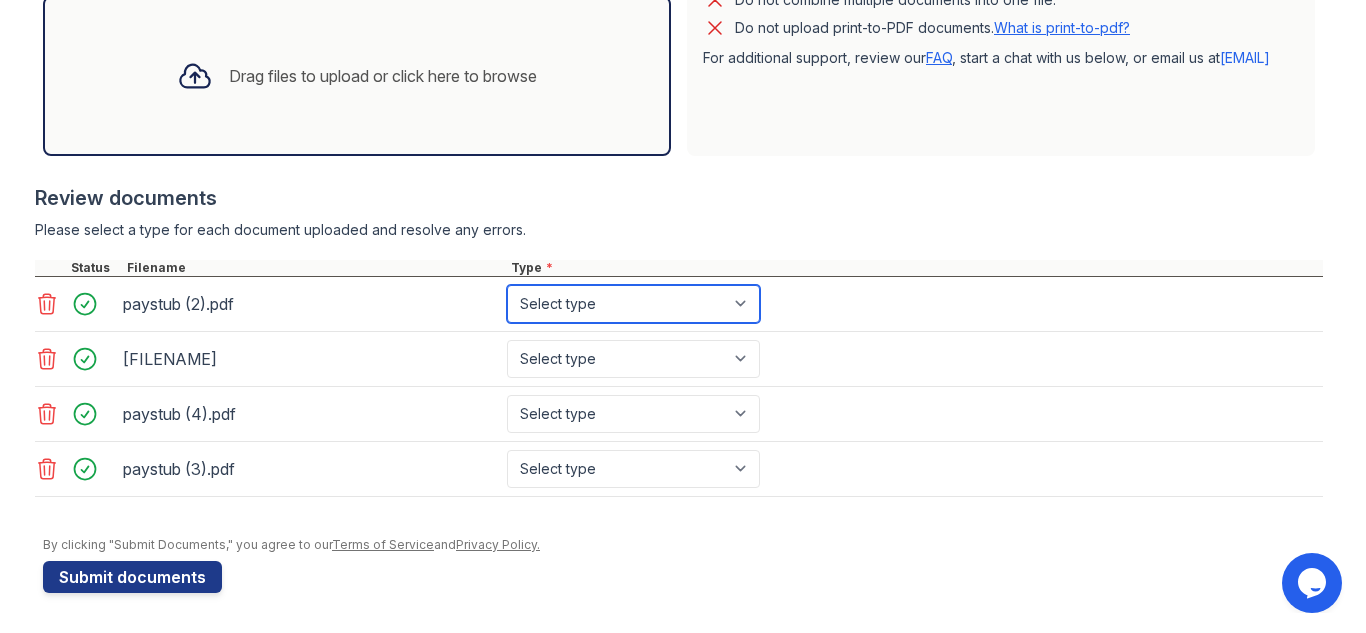 click on "Select type
Paystub
Bank Statement
Offer Letter
Tax Documents
Benefit Award Letter
Investment Account Statement
Other" at bounding box center (633, 304) 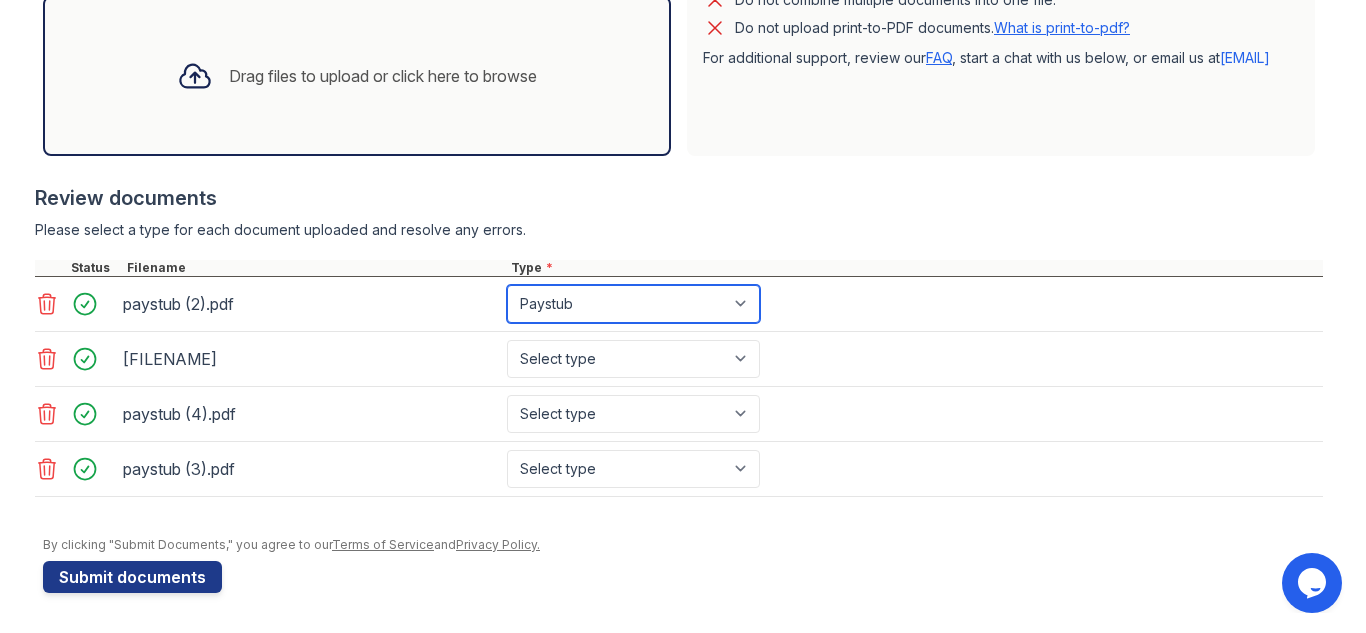 click on "Select type
Paystub
Bank Statement
Offer Letter
Tax Documents
Benefit Award Letter
Investment Account Statement
Other" at bounding box center (633, 304) 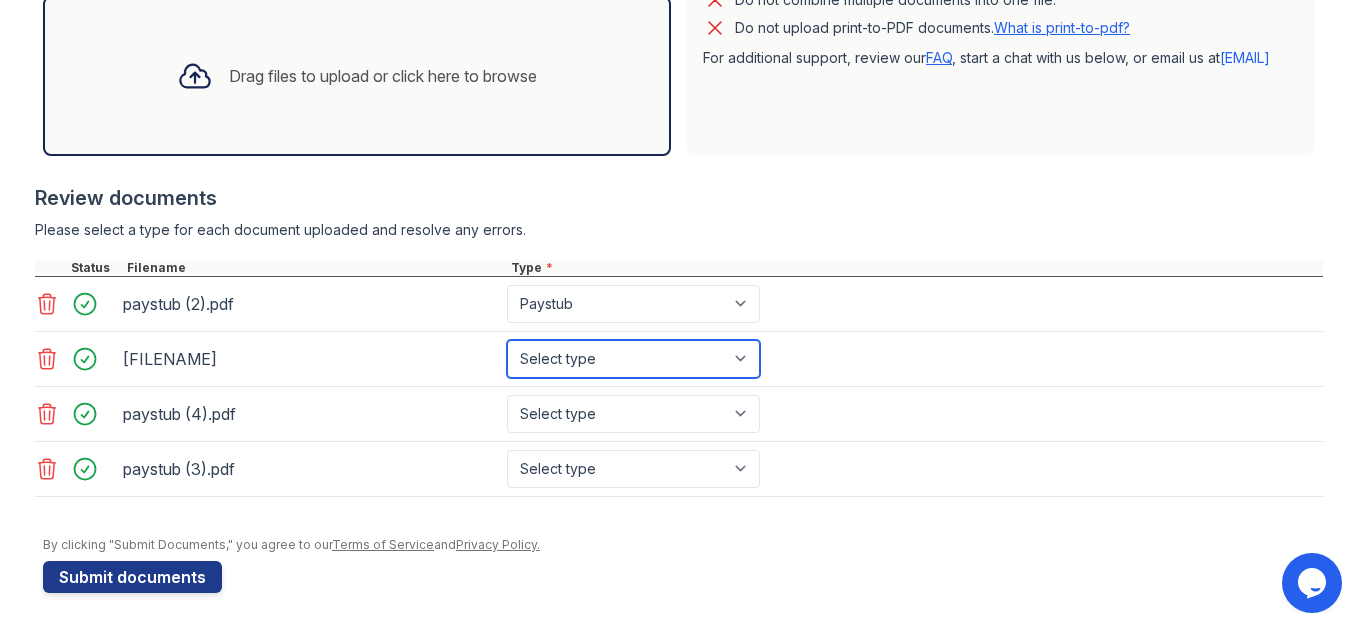 click on "Select type
Paystub
Bank Statement
Offer Letter
Tax Documents
Benefit Award Letter
Investment Account Statement
Other" at bounding box center [633, 359] 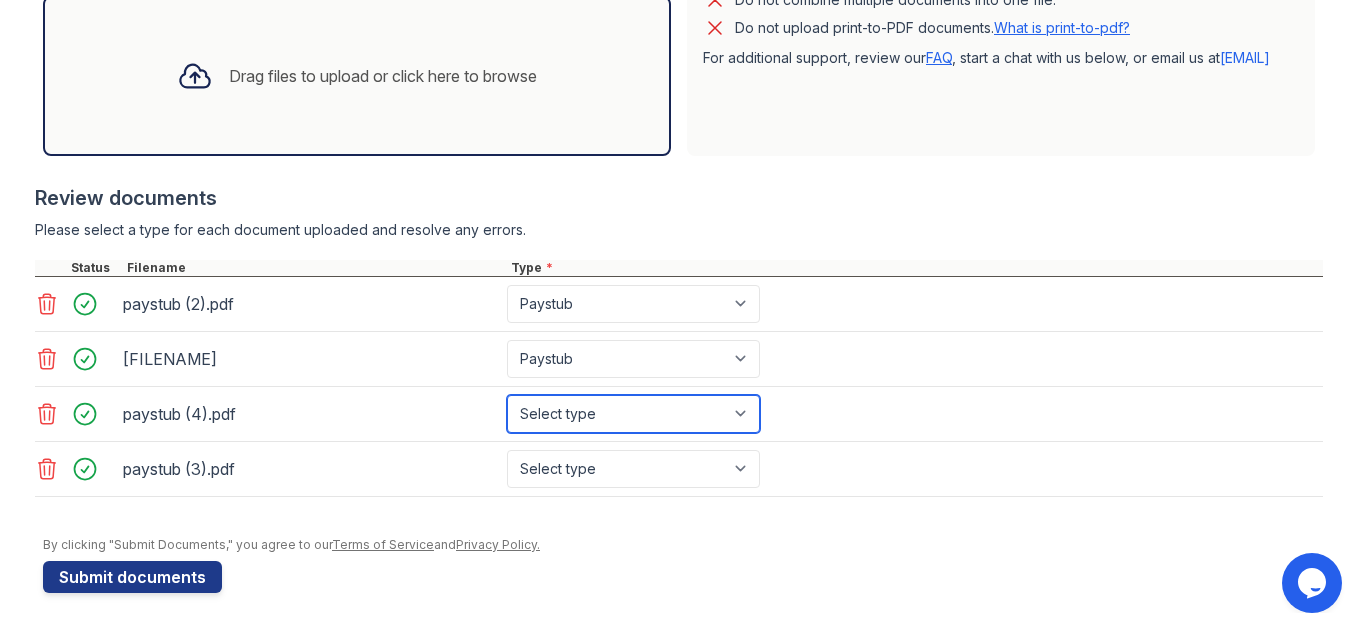 click on "Select type
Paystub
Bank Statement
Offer Letter
Tax Documents
Benefit Award Letter
Investment Account Statement
Other" at bounding box center [633, 414] 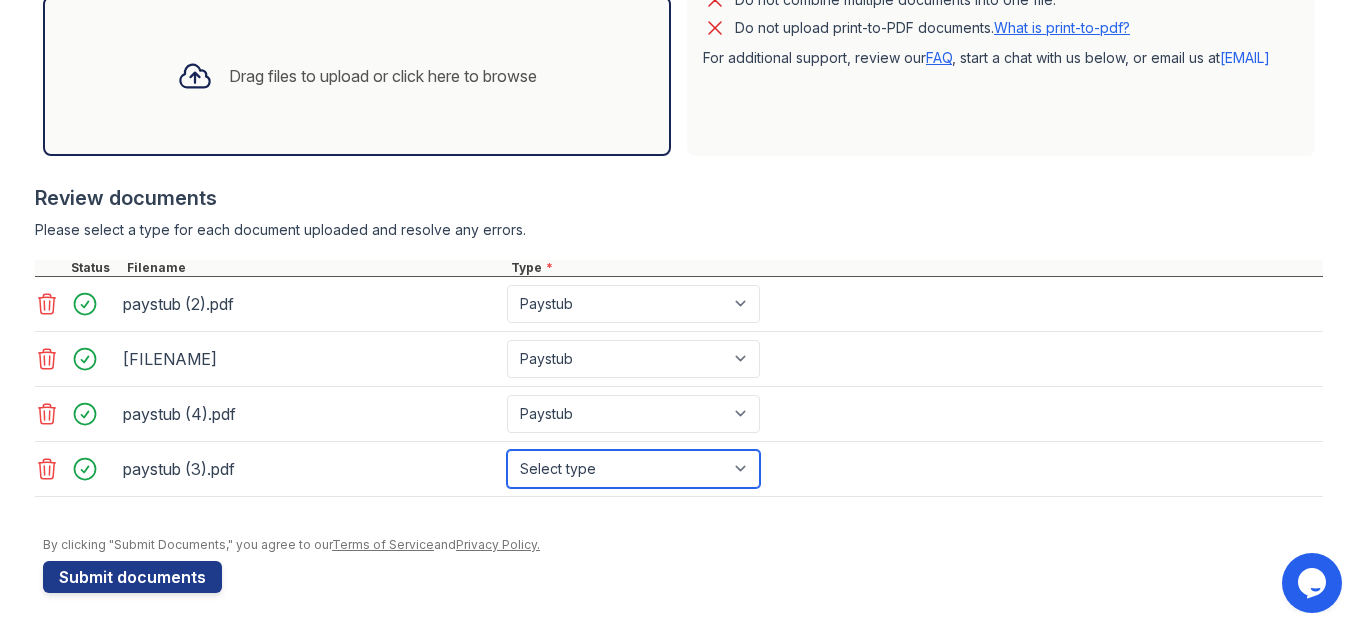 click on "Select type
Paystub
Bank Statement
Offer Letter
Tax Documents
Benefit Award Letter
Investment Account Statement
Other" at bounding box center (633, 469) 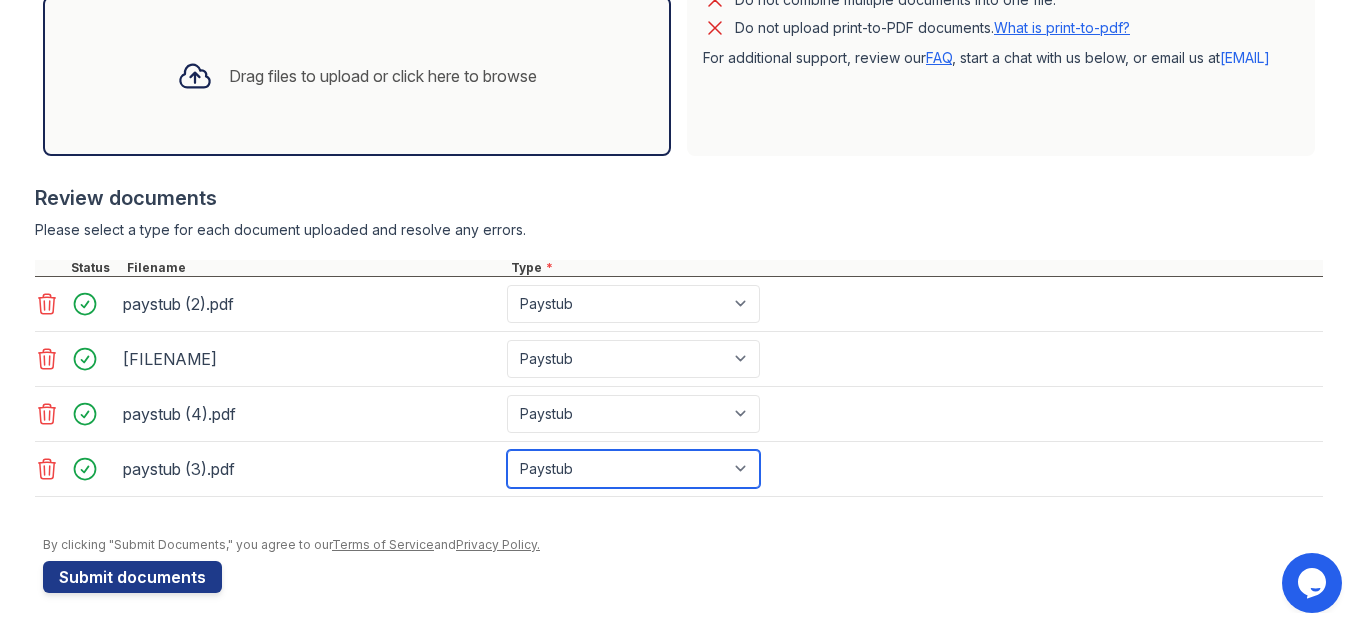click on "Select type
Paystub
Bank Statement
Offer Letter
Tax Documents
Benefit Award Letter
Investment Account Statement
Other" at bounding box center (633, 469) 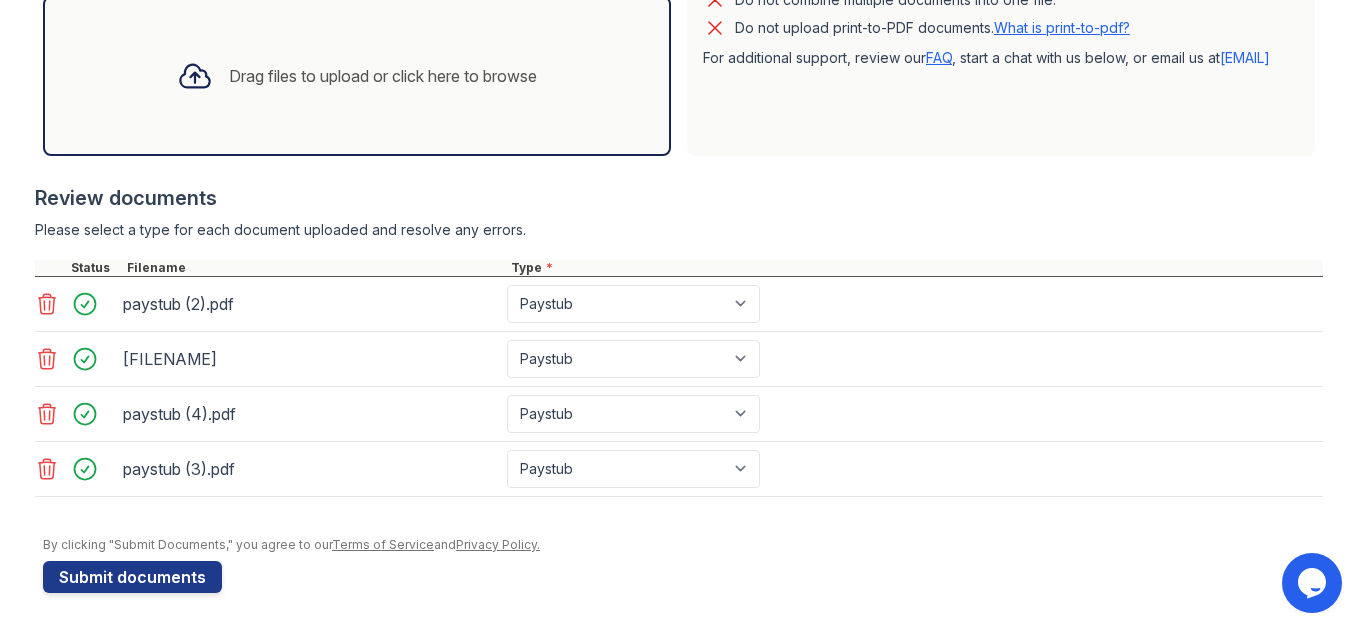 click on "Application information
Property
*
ReNew Wheaton Center
Unit number
*
3-409
Target move in date
2025-09-03
First name
*
[FIRST]
Last name
*
[LAST]
Email
*
[EMAIL]
Phone
*
[PHONE]
Upload documents
Best practices for bank statements and paystubs
Upload original PDF files downloaded directly from the financial institution or payroll provider’s website.
Correctly classify the document type to avoid a delay in processing your application.
Do not upload scanned, redacted, password protected, or modified documents.
Do not combine multiple documents into one file.
Do not upload print-to-PDF documents.
What is print-to-pdf?
For additional support, review our
FAQ ,
start a chat with us below, or email us at" at bounding box center (683, 74) 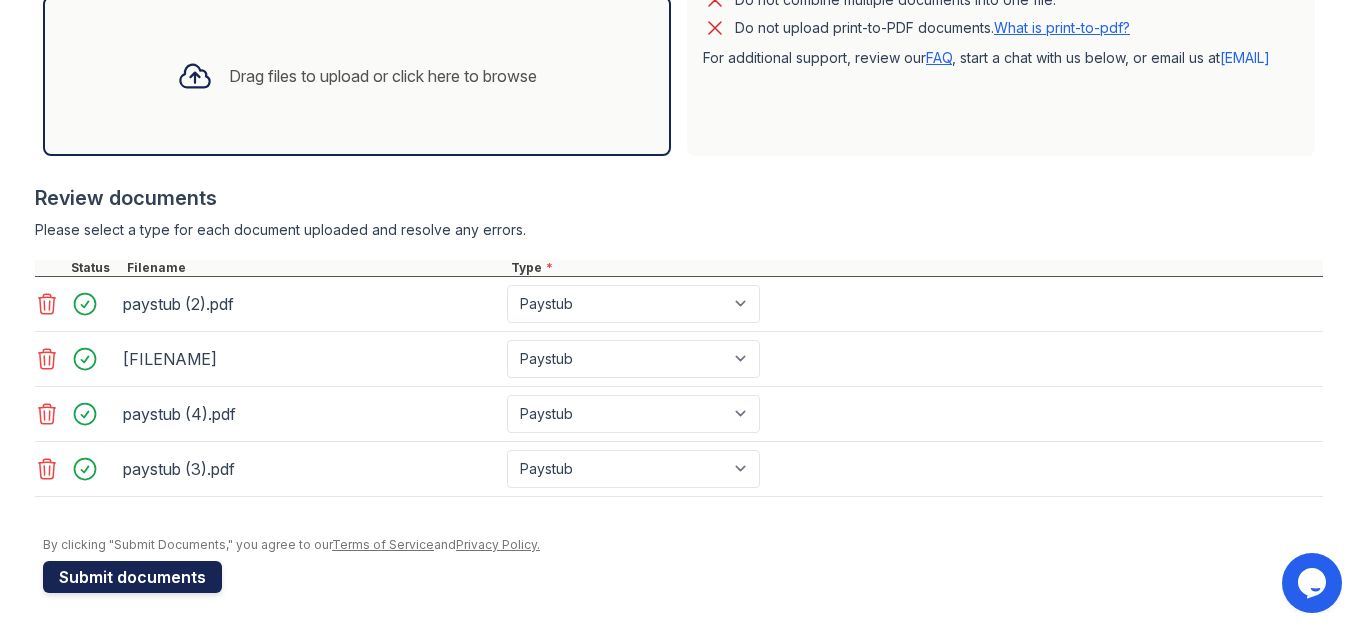 click on "Submit documents" at bounding box center (132, 577) 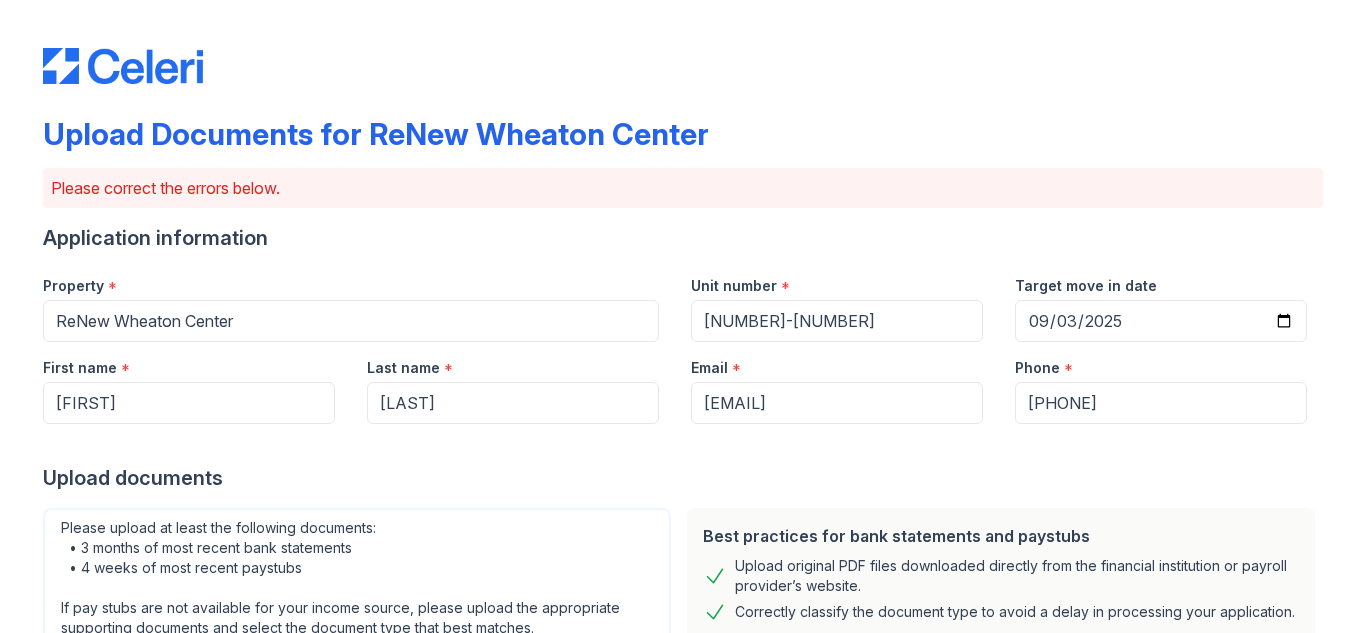 click on "Please correct the errors below." at bounding box center [683, 188] 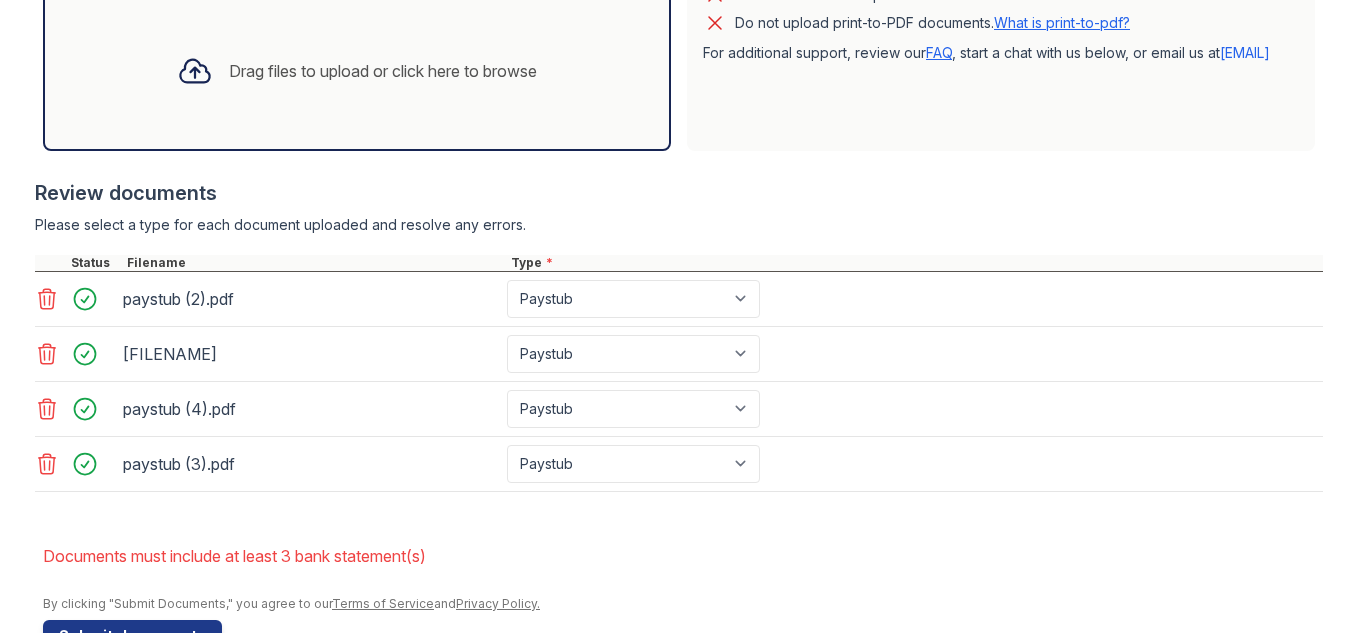 scroll, scrollTop: 732, scrollLeft: 0, axis: vertical 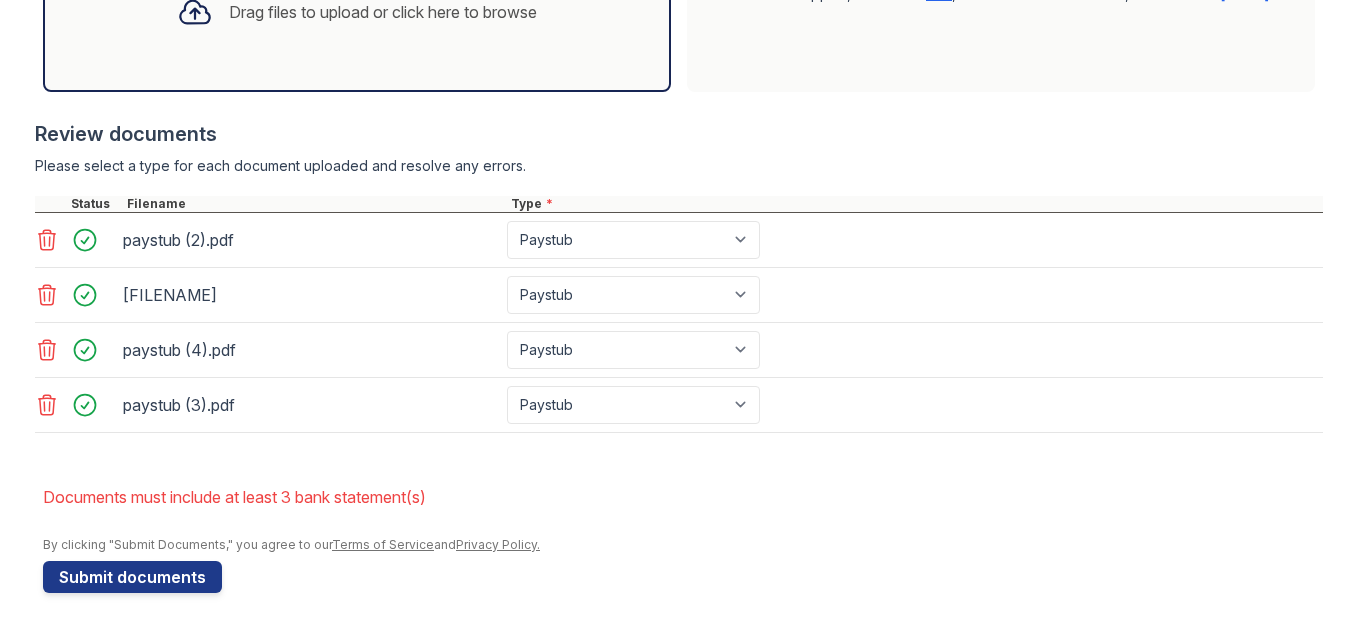 click on "Please select a type for each document uploaded and resolve any errors." at bounding box center (679, 166) 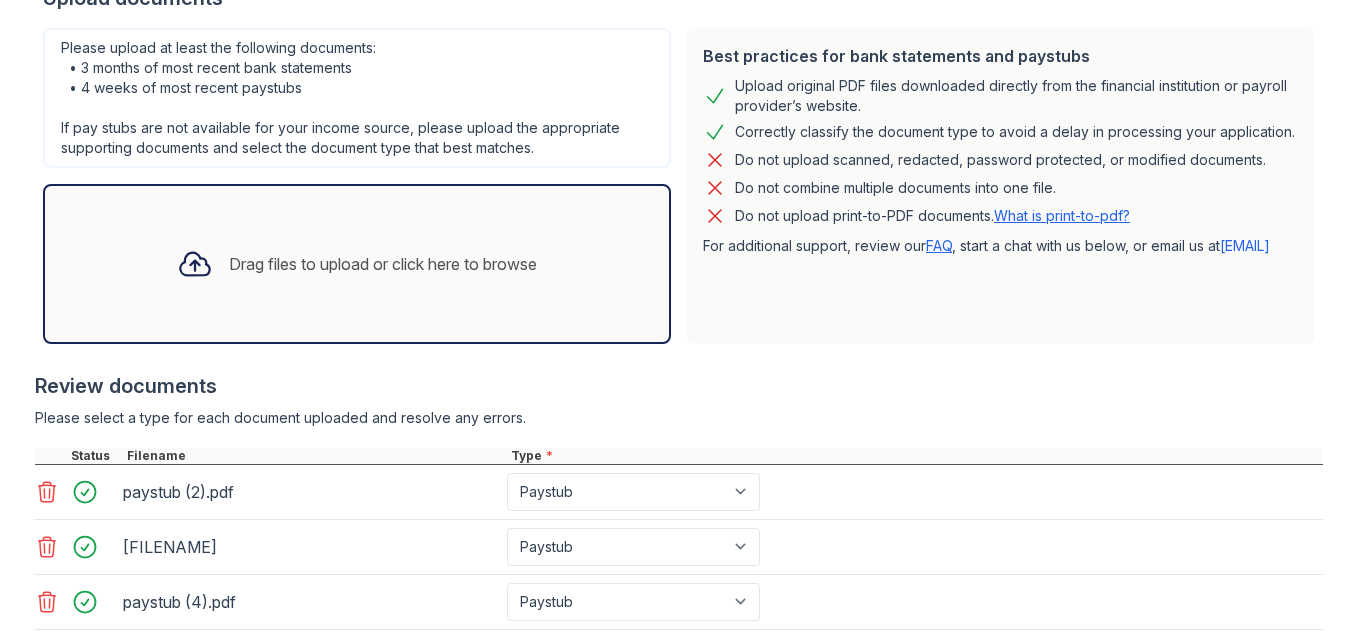 scroll, scrollTop: 452, scrollLeft: 0, axis: vertical 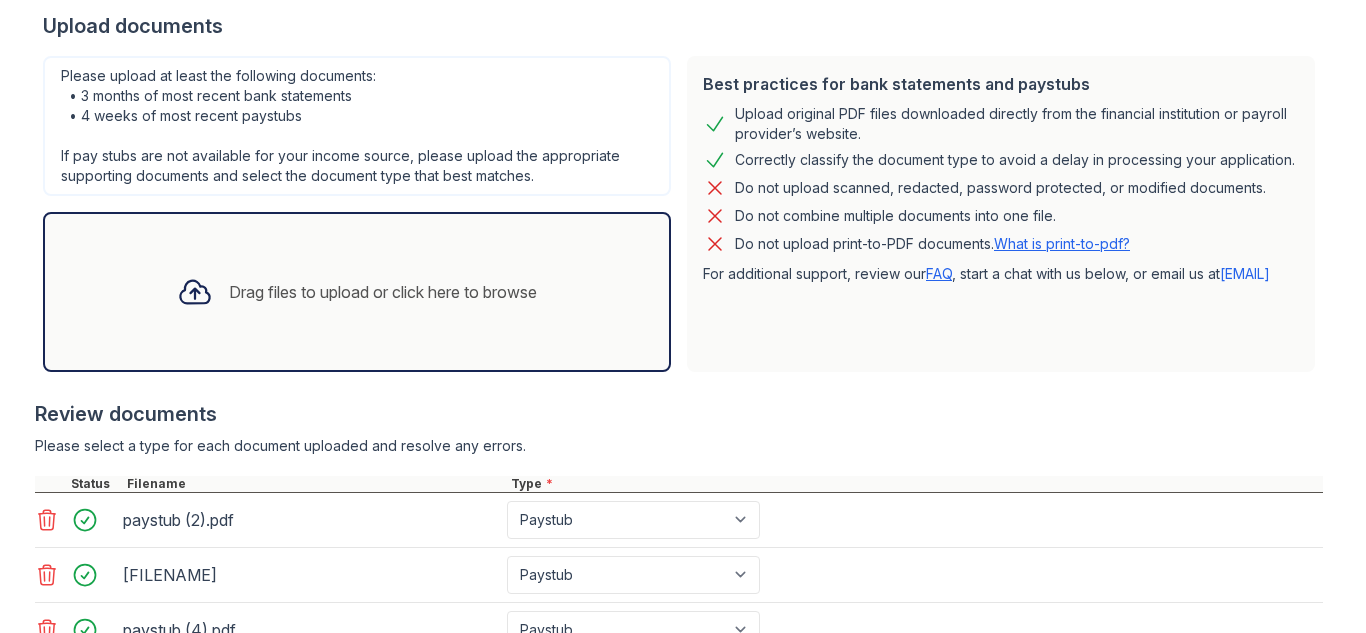 click on "Review documents" at bounding box center (679, 414) 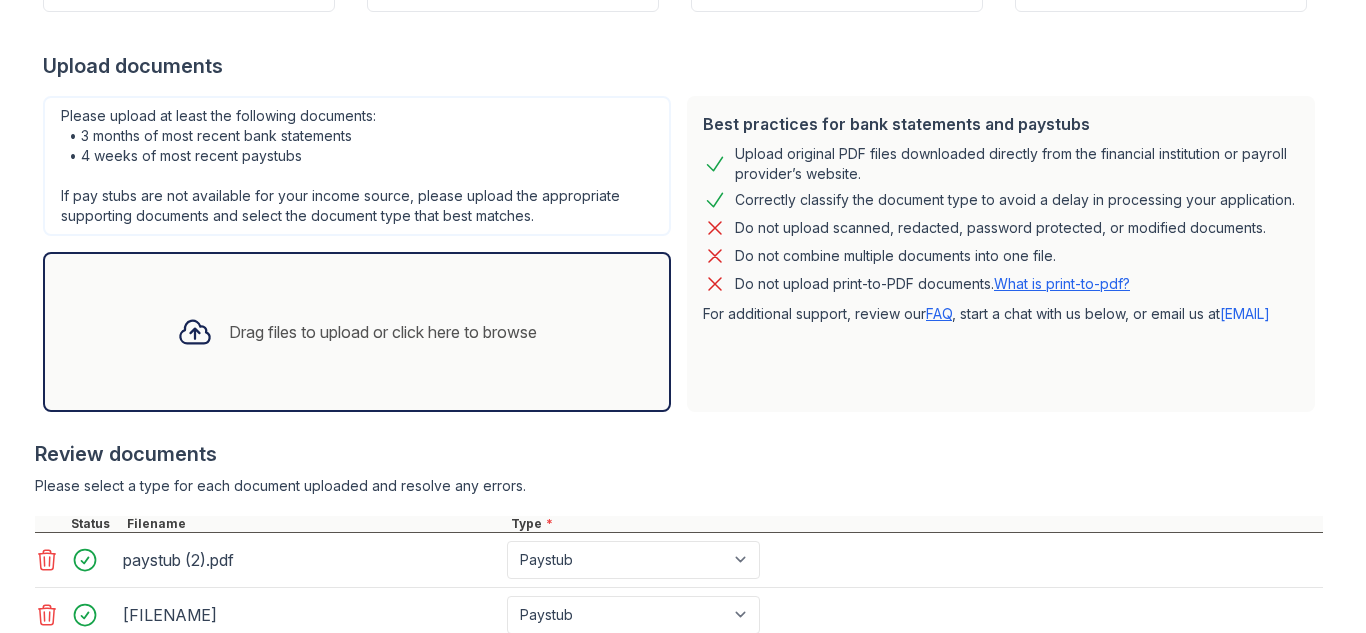 click on "Drag files to upload or click here to browse" at bounding box center [383, 332] 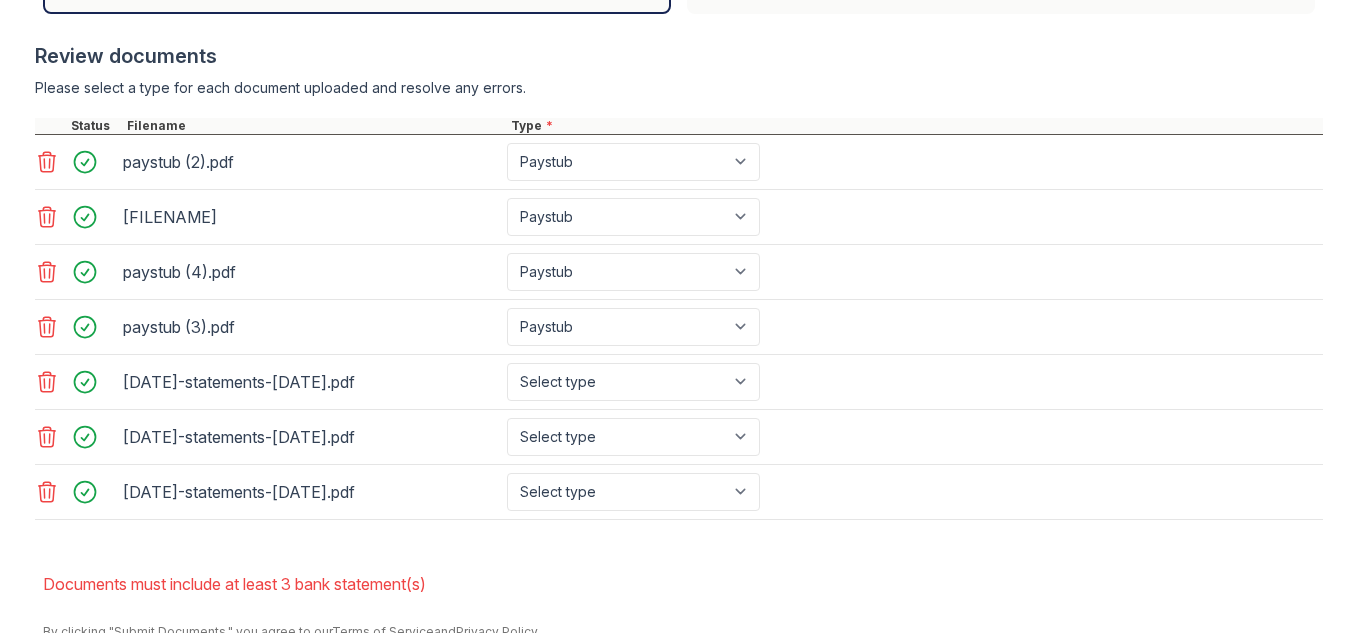 scroll, scrollTop: 812, scrollLeft: 0, axis: vertical 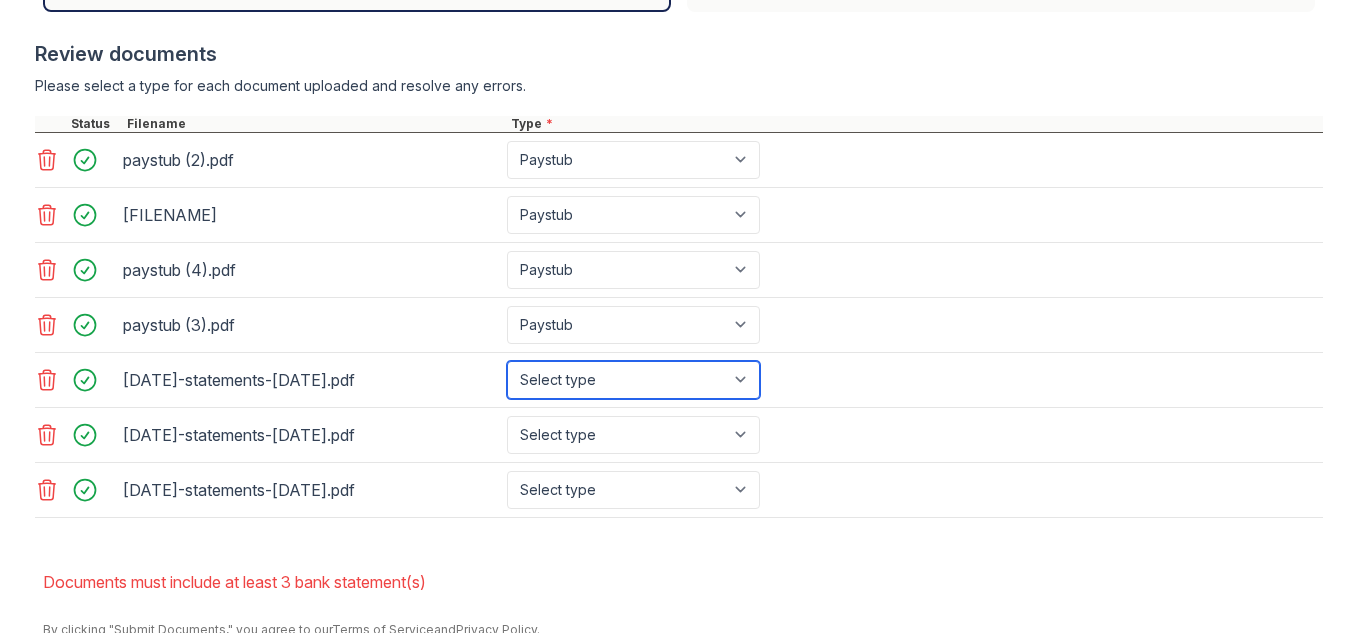 click on "Select type
Paystub
Bank Statement
Offer Letter
Tax Documents
Benefit Award Letter
Investment Account Statement
Other" at bounding box center (633, 380) 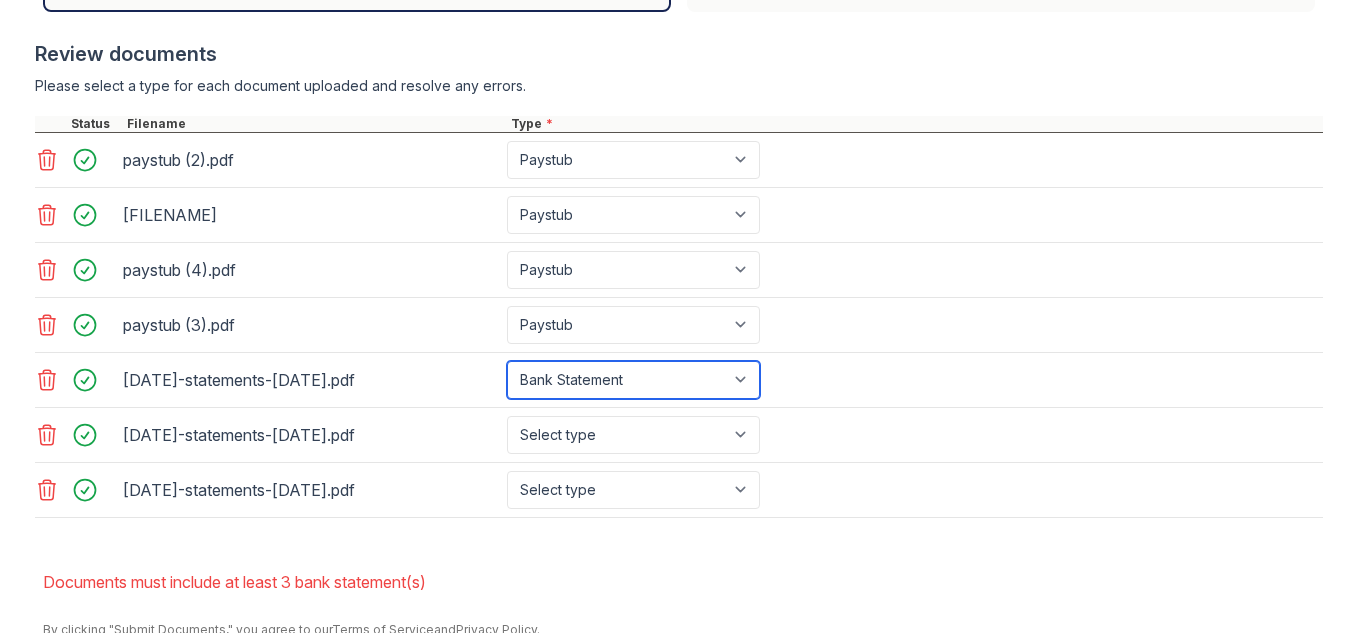 click on "Select type
Paystub
Bank Statement
Offer Letter
Tax Documents
Benefit Award Letter
Investment Account Statement
Other" at bounding box center (633, 380) 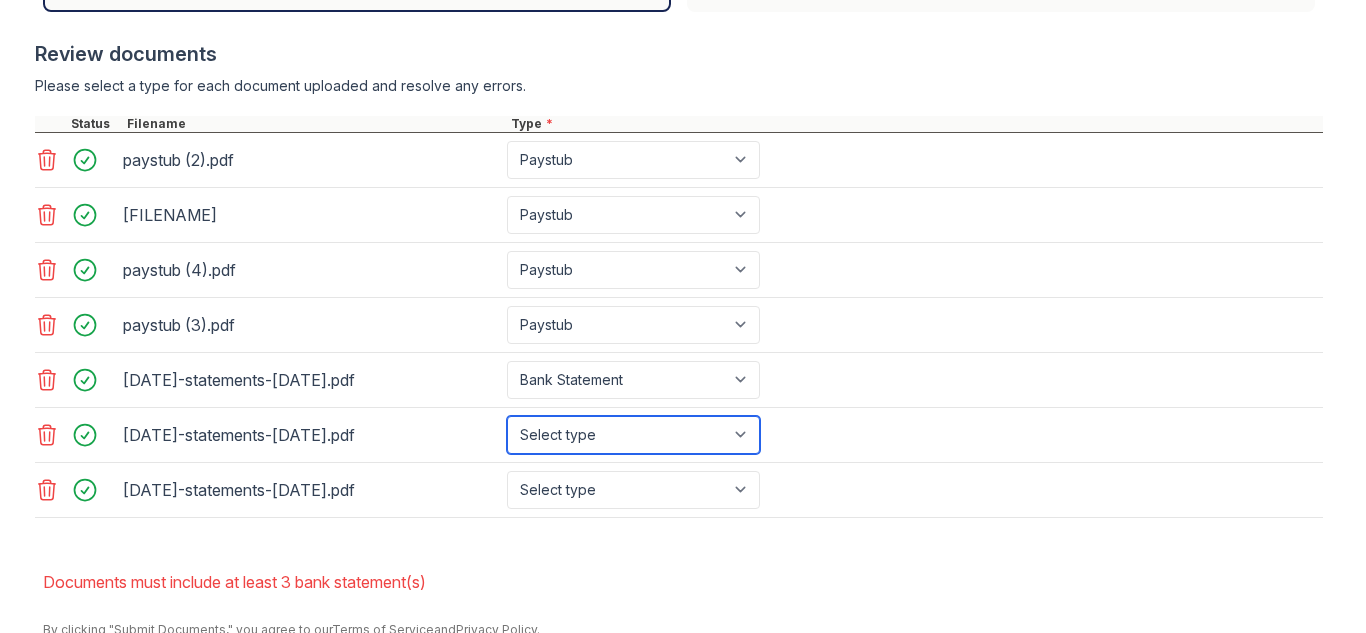 click on "Select type
Paystub
Bank Statement
Offer Letter
Tax Documents
Benefit Award Letter
Investment Account Statement
Other" at bounding box center [633, 435] 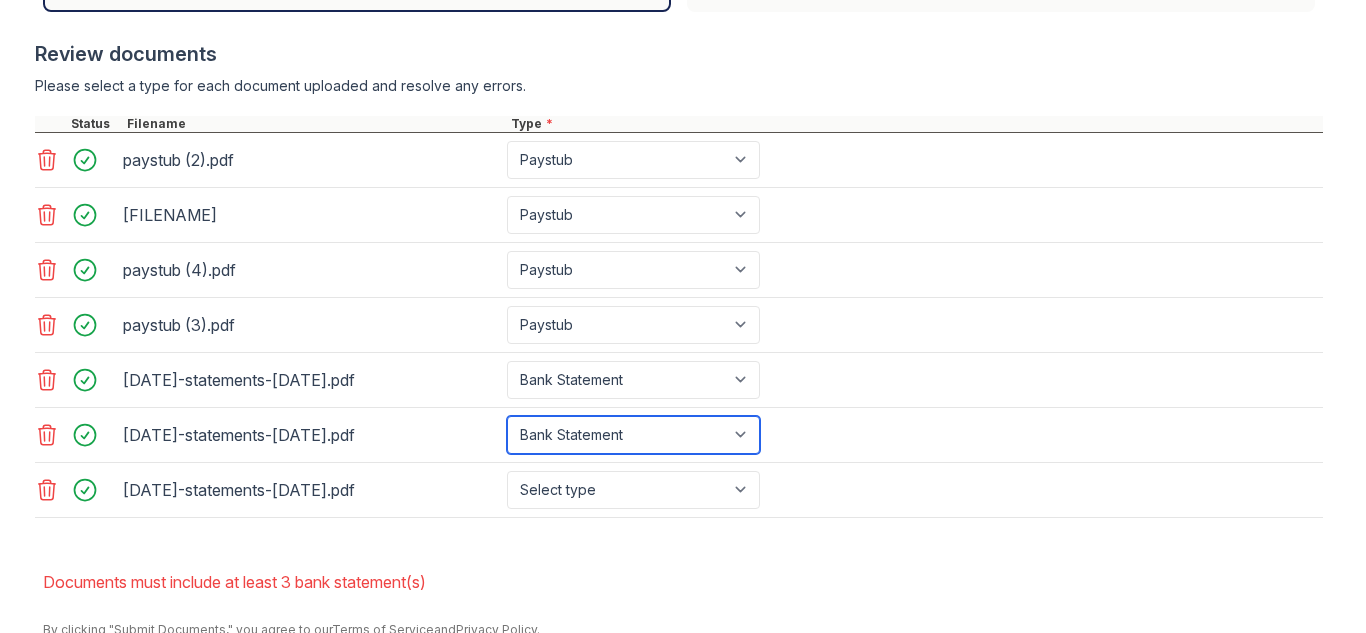 click on "Select type
Paystub
Bank Statement
Offer Letter
Tax Documents
Benefit Award Letter
Investment Account Statement
Other" at bounding box center (633, 435) 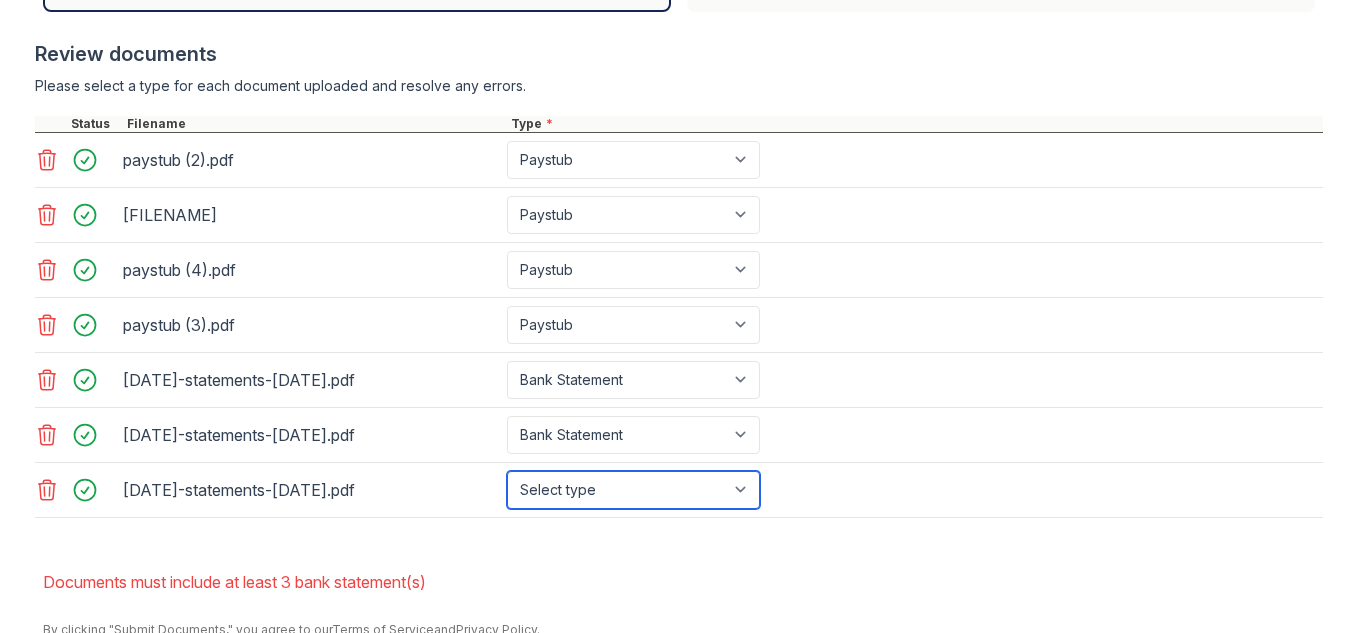 click on "Select type
Paystub
Bank Statement
Offer Letter
Tax Documents
Benefit Award Letter
Investment Account Statement
Other" at bounding box center (633, 490) 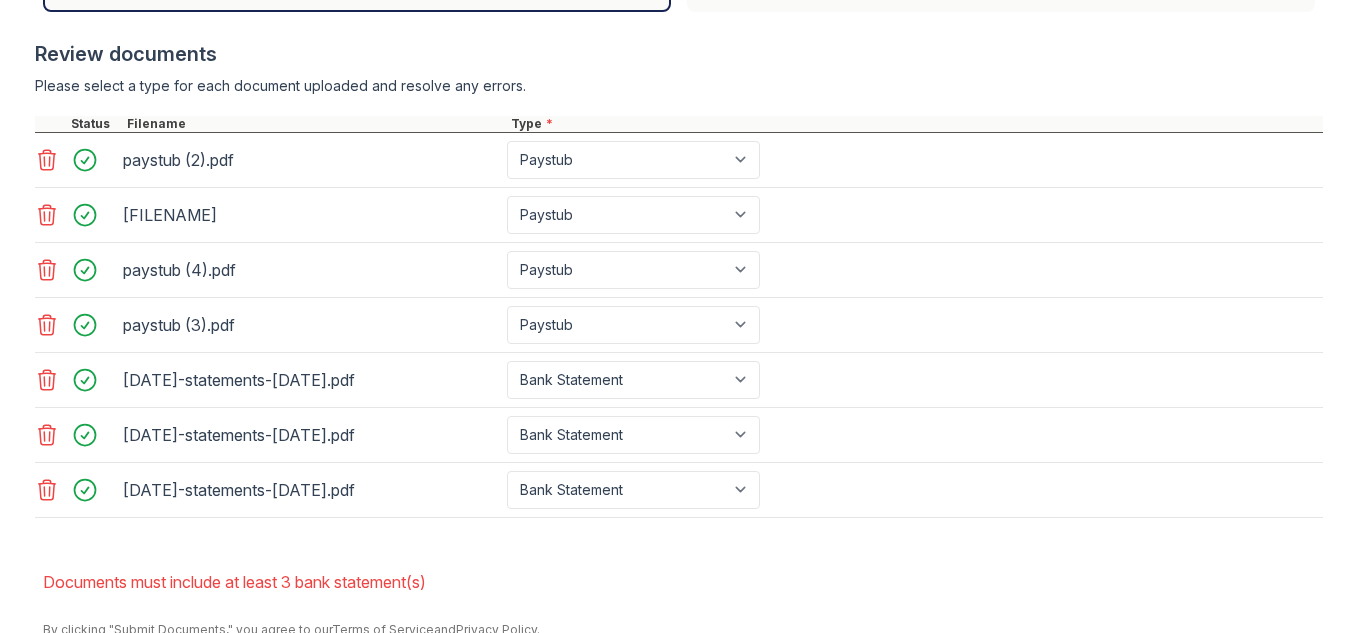 click on "Documents must include at least 3 bank statement(s)" at bounding box center (683, 582) 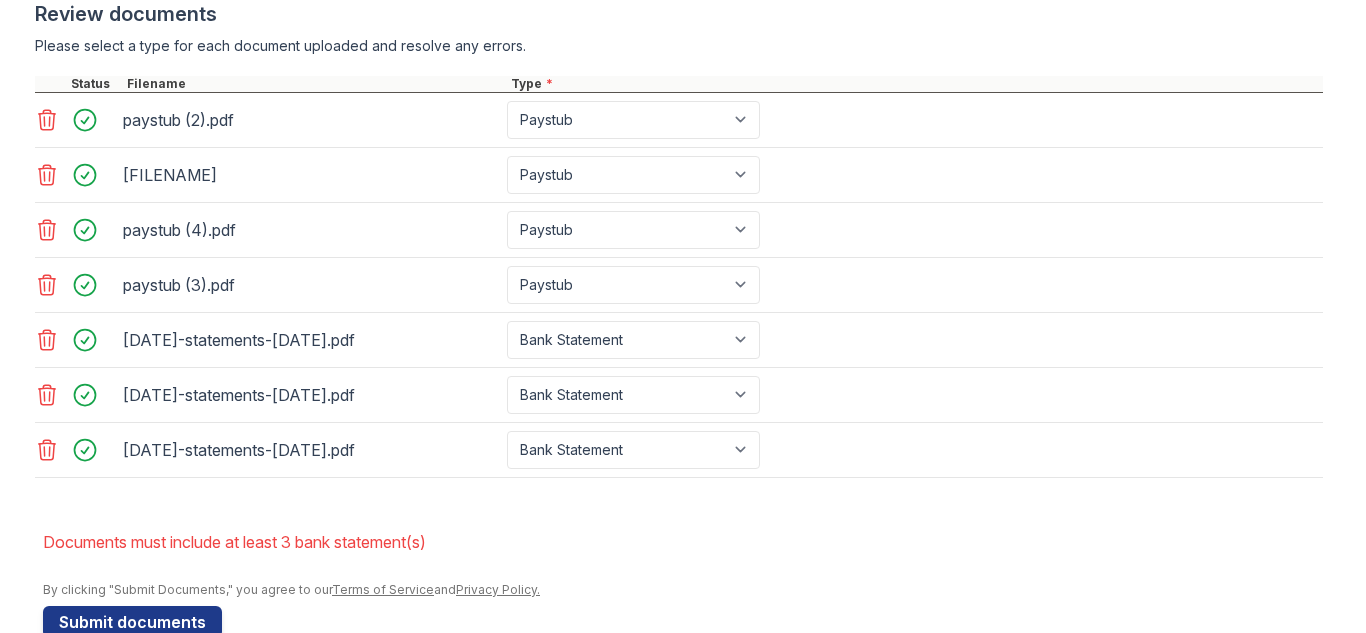 scroll, scrollTop: 897, scrollLeft: 0, axis: vertical 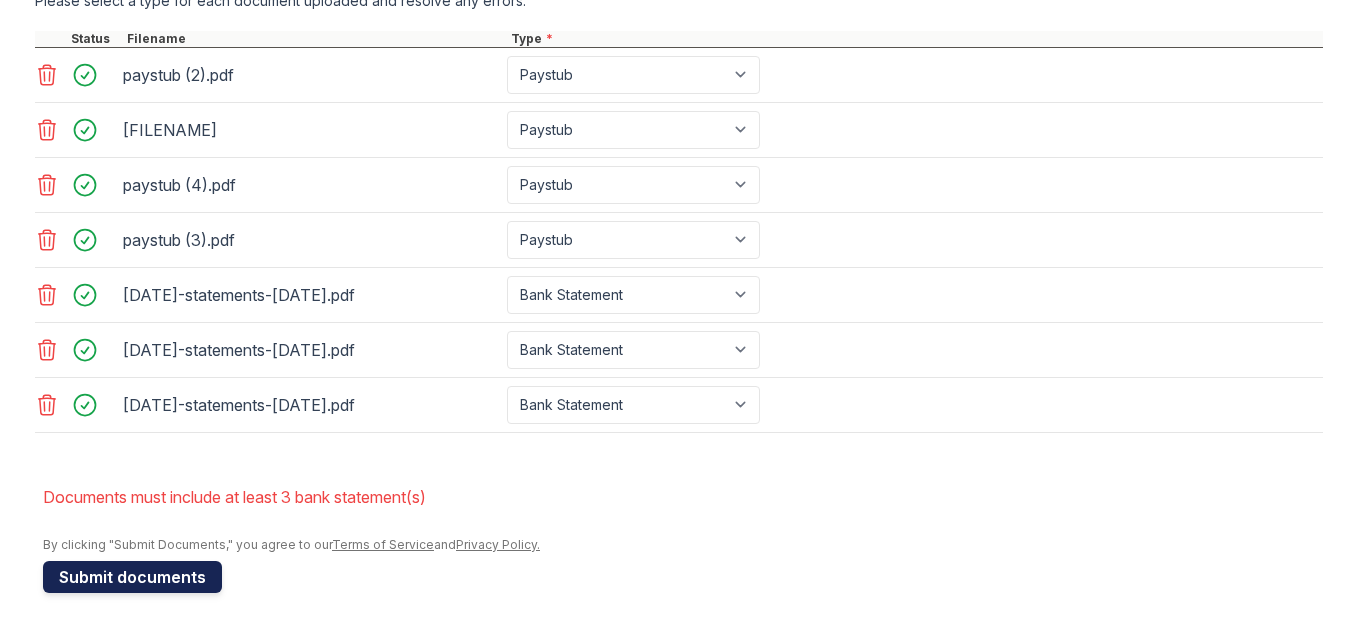 click on "Submit documents" at bounding box center [132, 577] 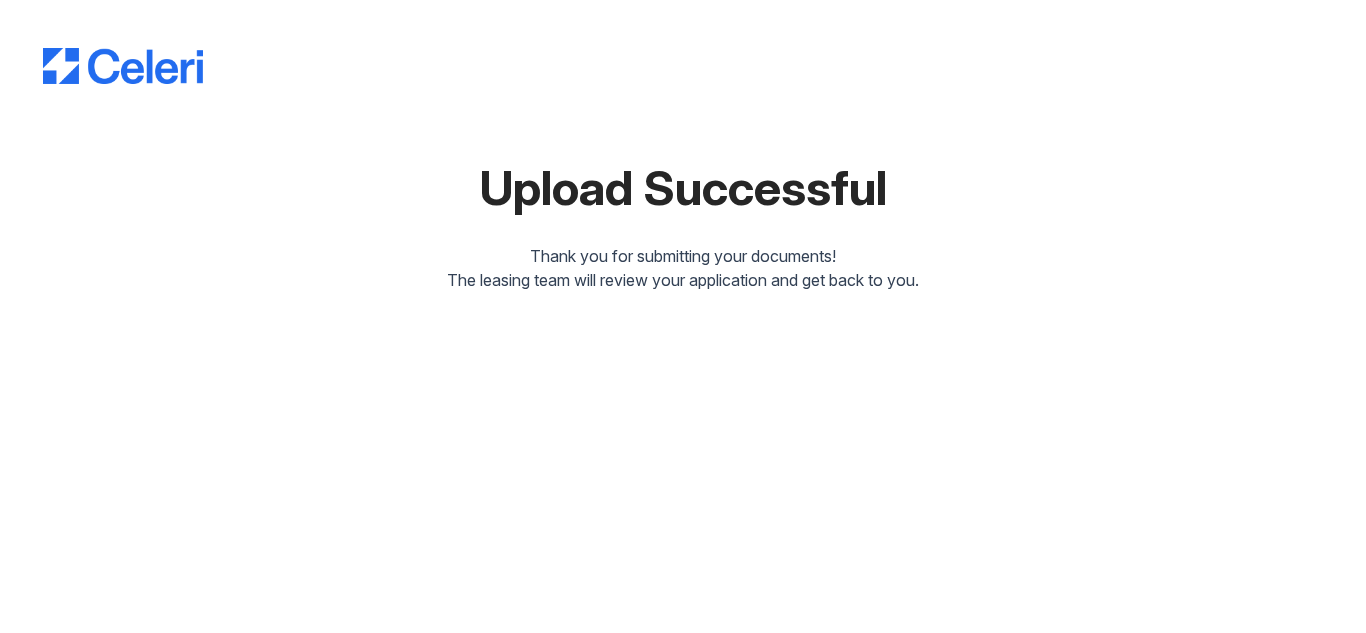 click on "Upload Successful
Thank you for submitting your documents!
The leasing team will review your application and get back to you." at bounding box center [683, 162] 